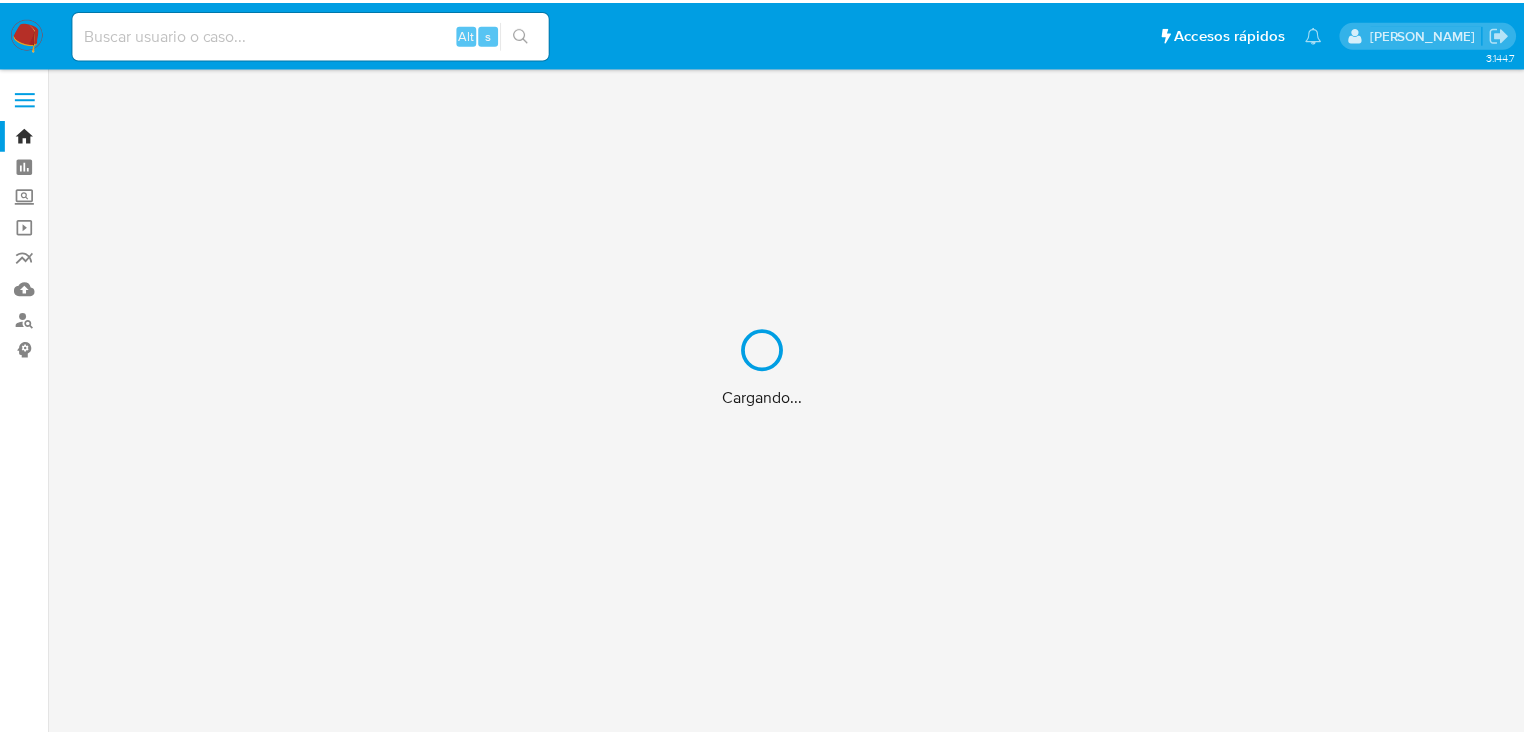 scroll, scrollTop: 0, scrollLeft: 0, axis: both 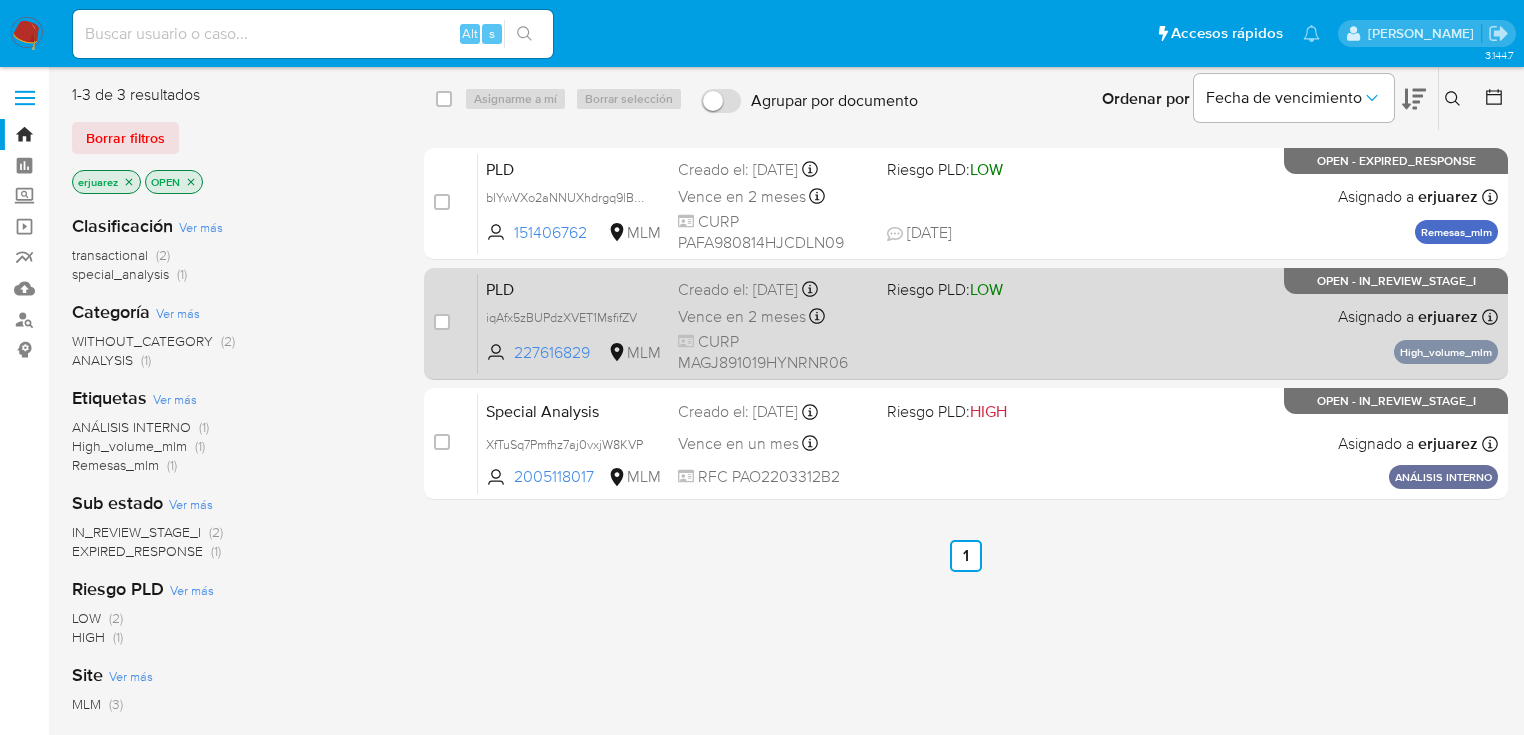 click on "PLD iqAfx5zBUPdzXVET1MsfifZV 227616829 MLM Riesgo PLD:  LOW Creado el: 12/07/2025   Creado el: 12/07/2025 02:08:30 Vence en 2 meses   Vence el 10/09/2025 02:08:31 CURP   MAGJ891019HYNRNR06 Asignado a   erjuarez   Asignado el: 21/07/2025 14:53:12 High_volume_mlm OPEN - IN_REVIEW_STAGE_I" at bounding box center [988, 323] 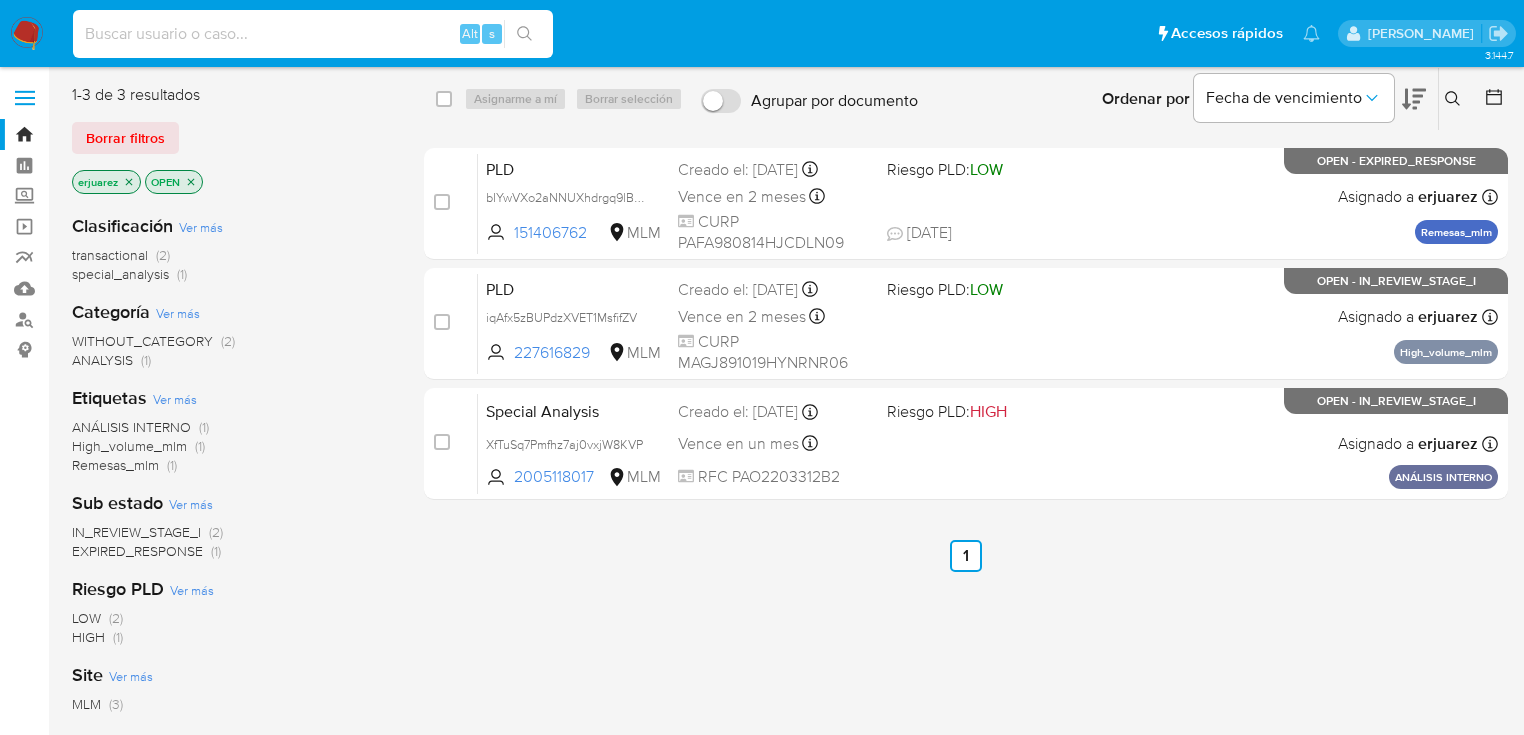 click at bounding box center [313, 34] 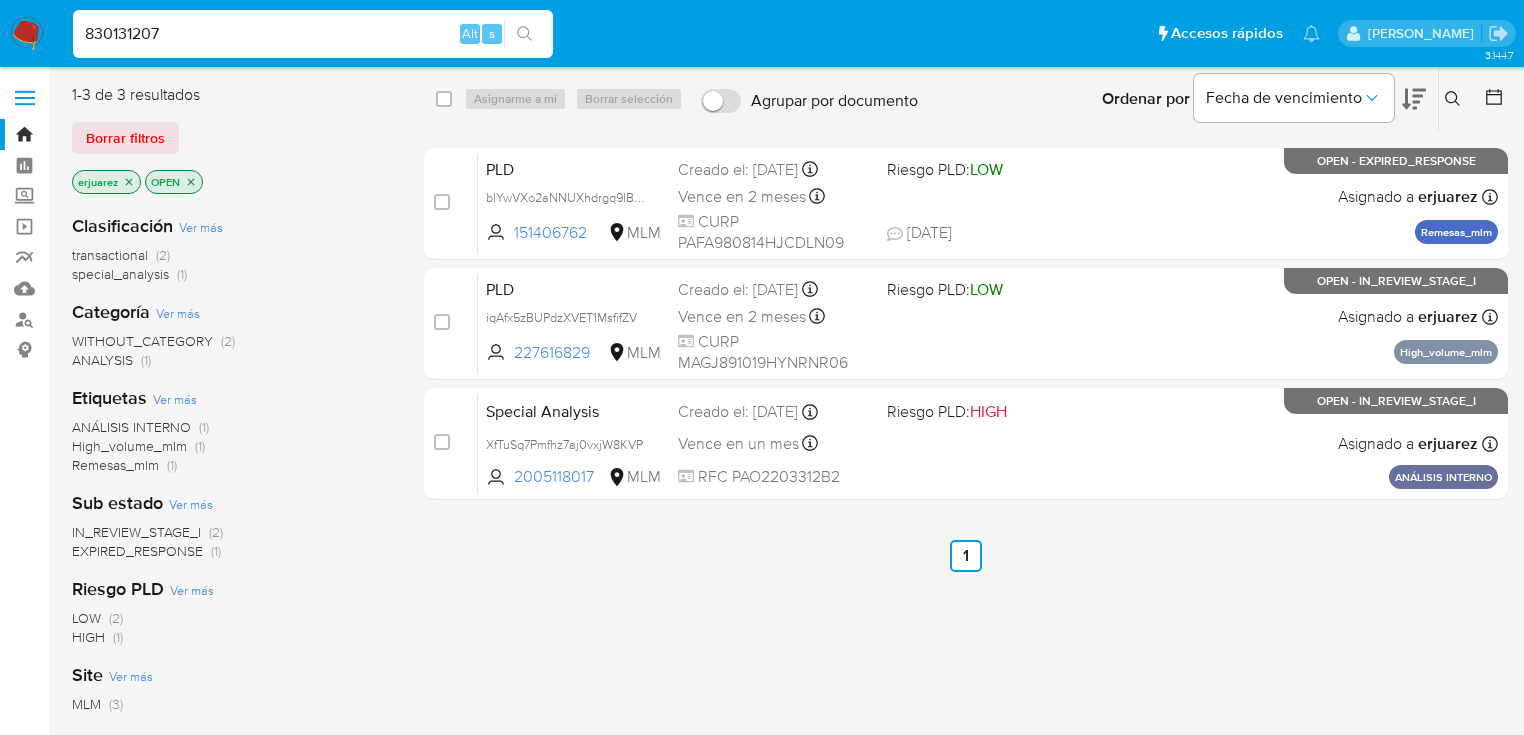 type on "830131207" 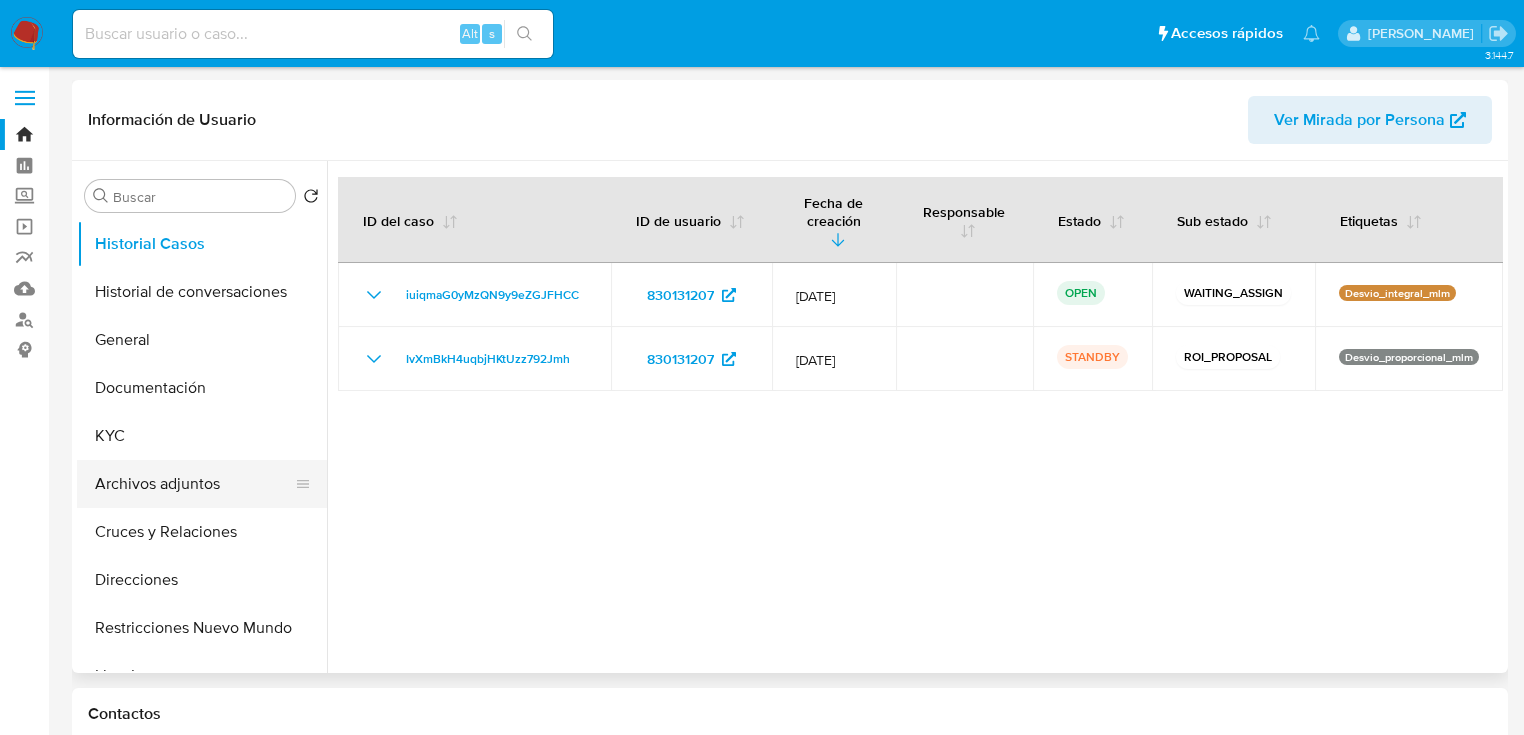 select on "10" 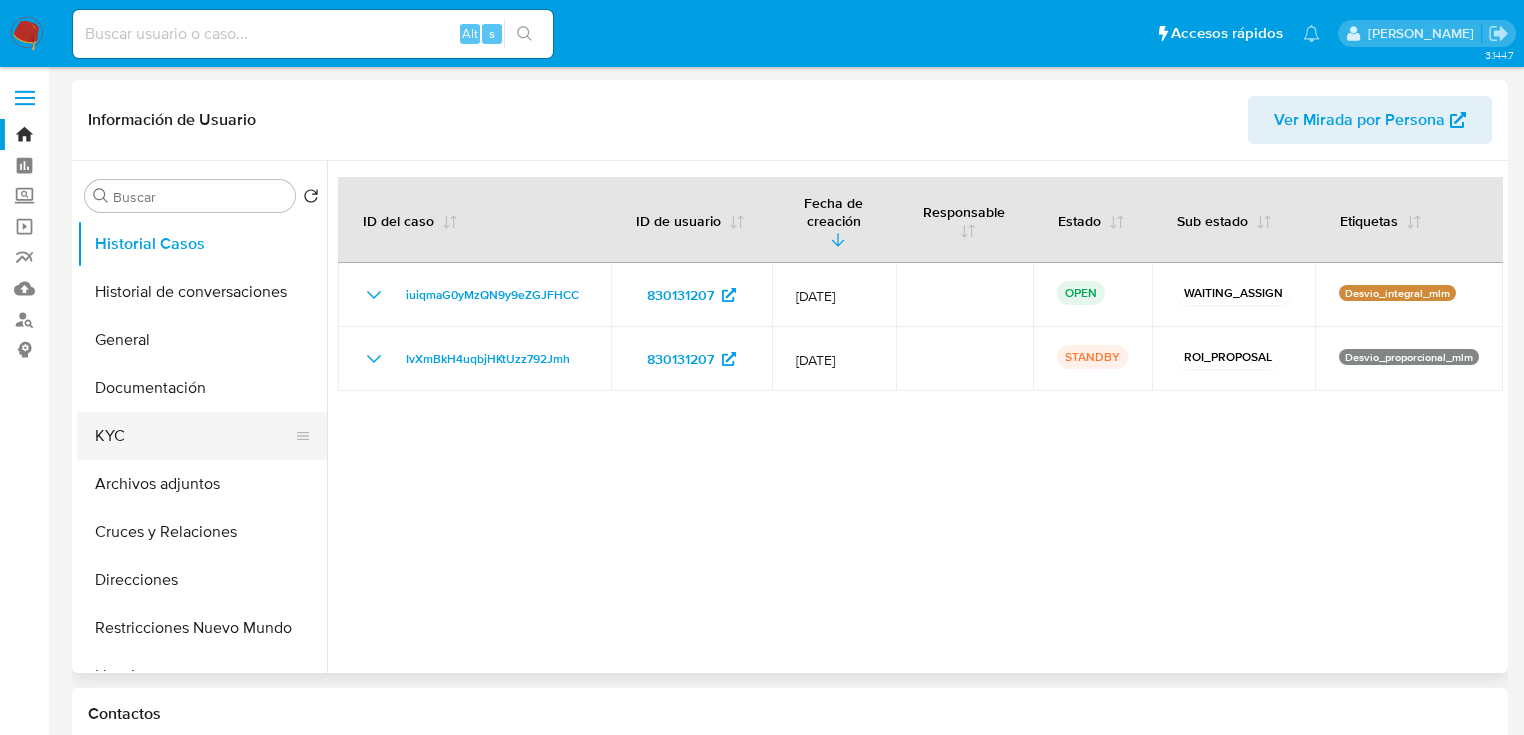 click on "KYC" at bounding box center [194, 436] 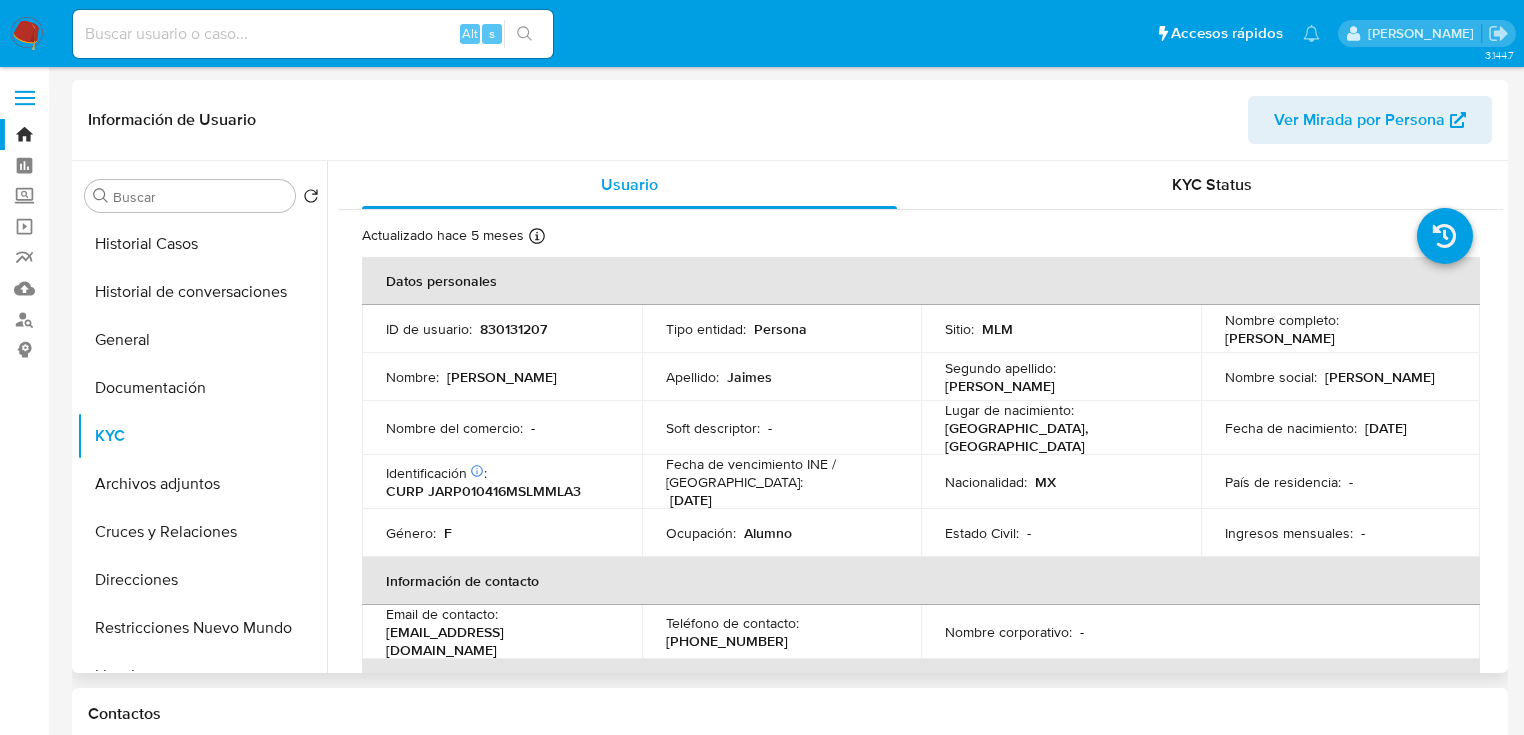 drag, startPoint x: 1437, startPoint y: 335, endPoint x: 1218, endPoint y: 335, distance: 219 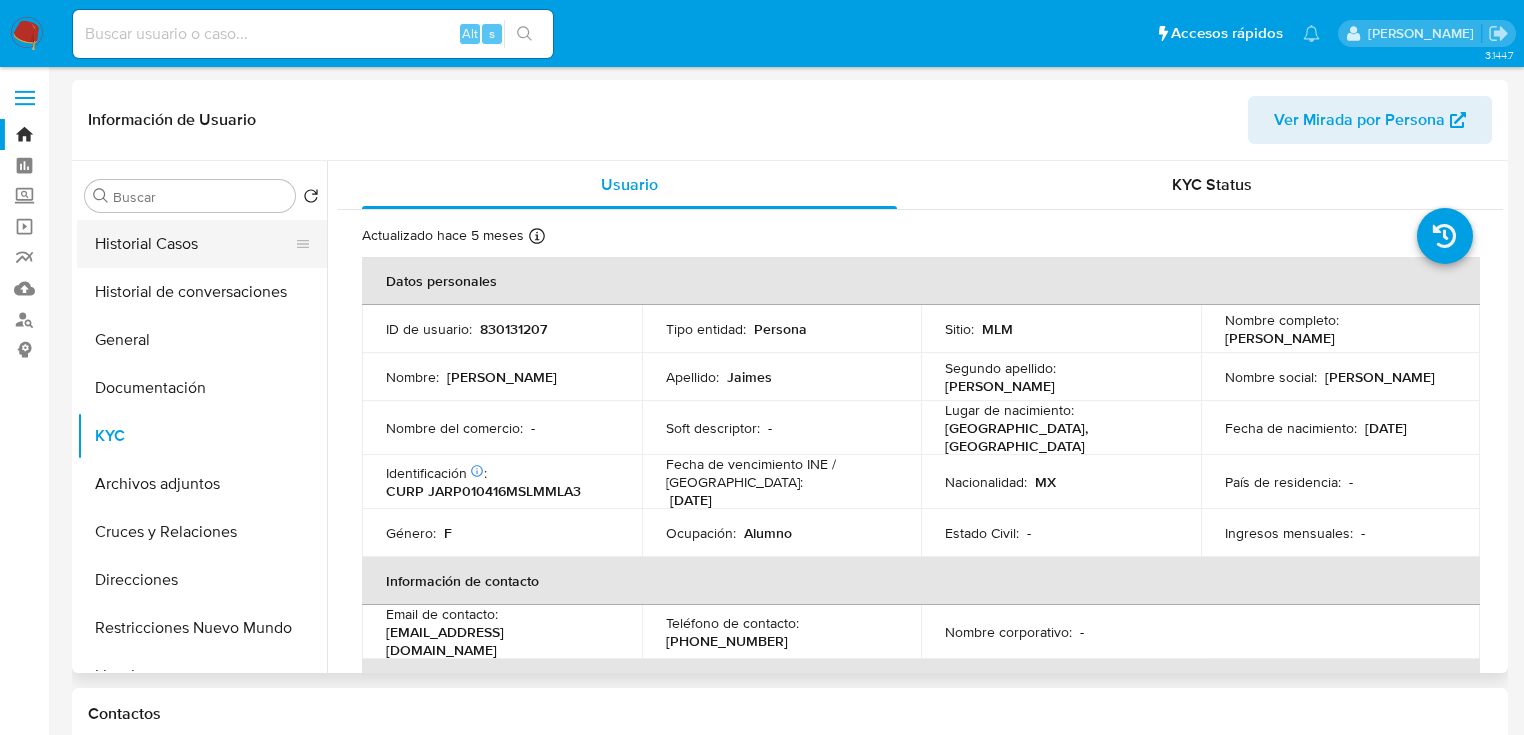 click on "Historial Casos" at bounding box center (194, 244) 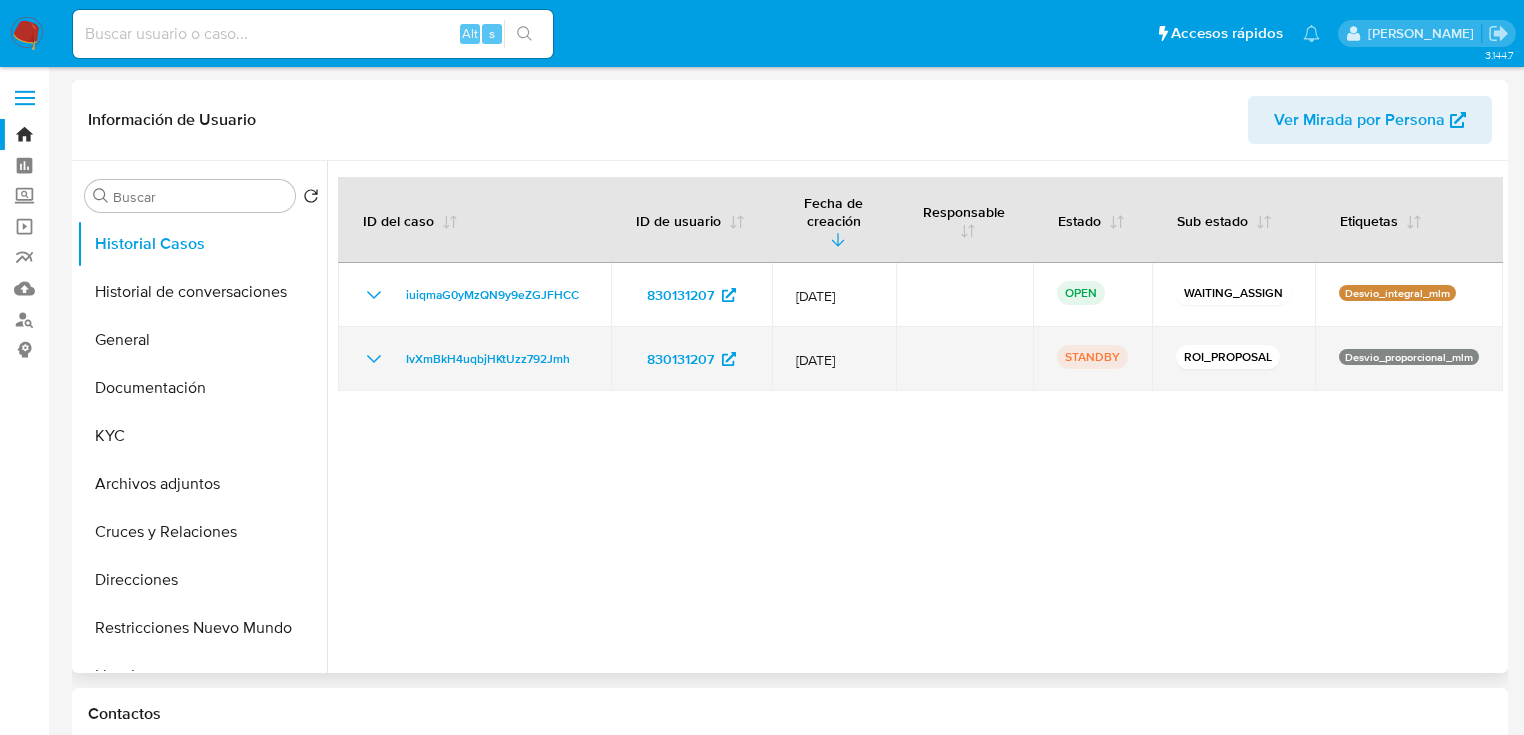 click 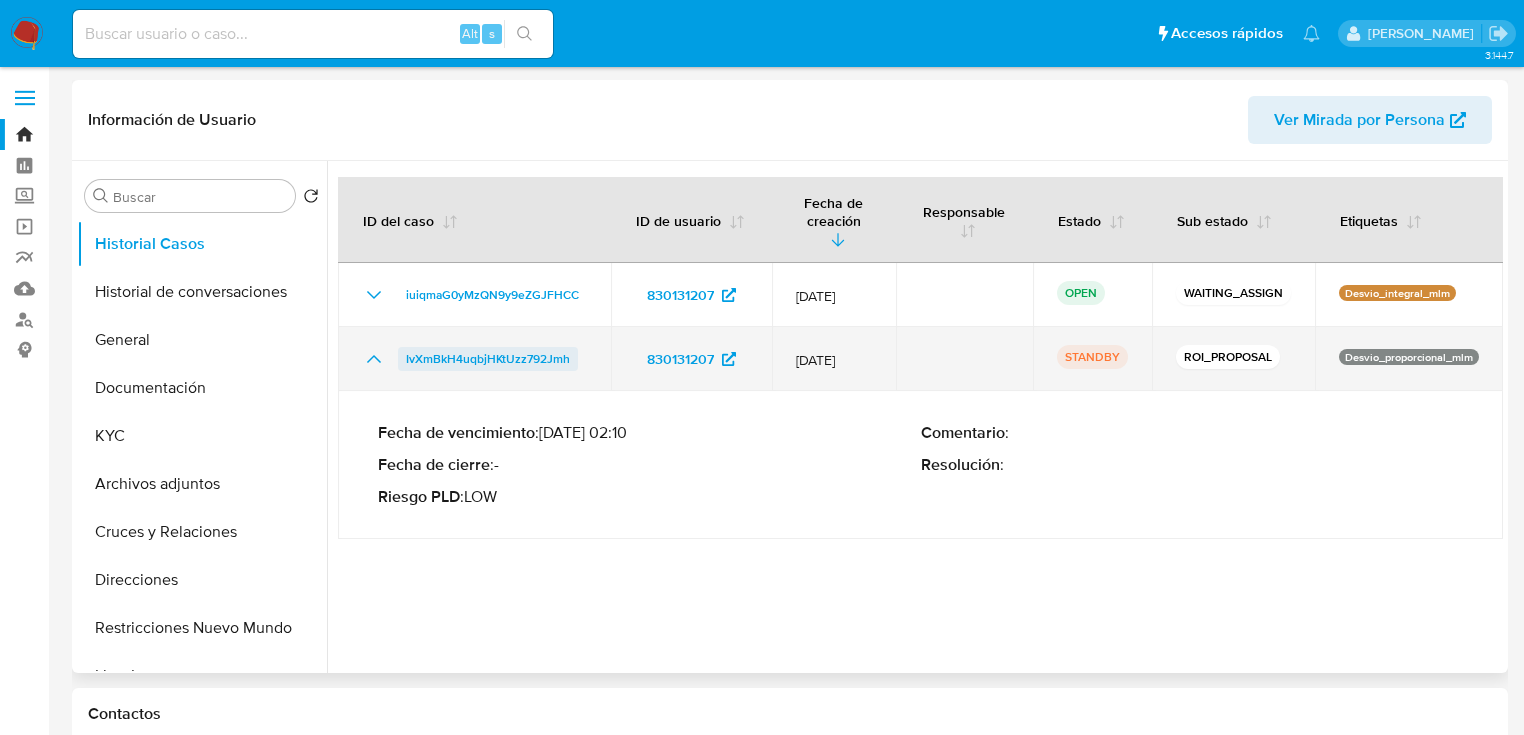drag, startPoint x: 460, startPoint y: 345, endPoint x: 471, endPoint y: 357, distance: 16.27882 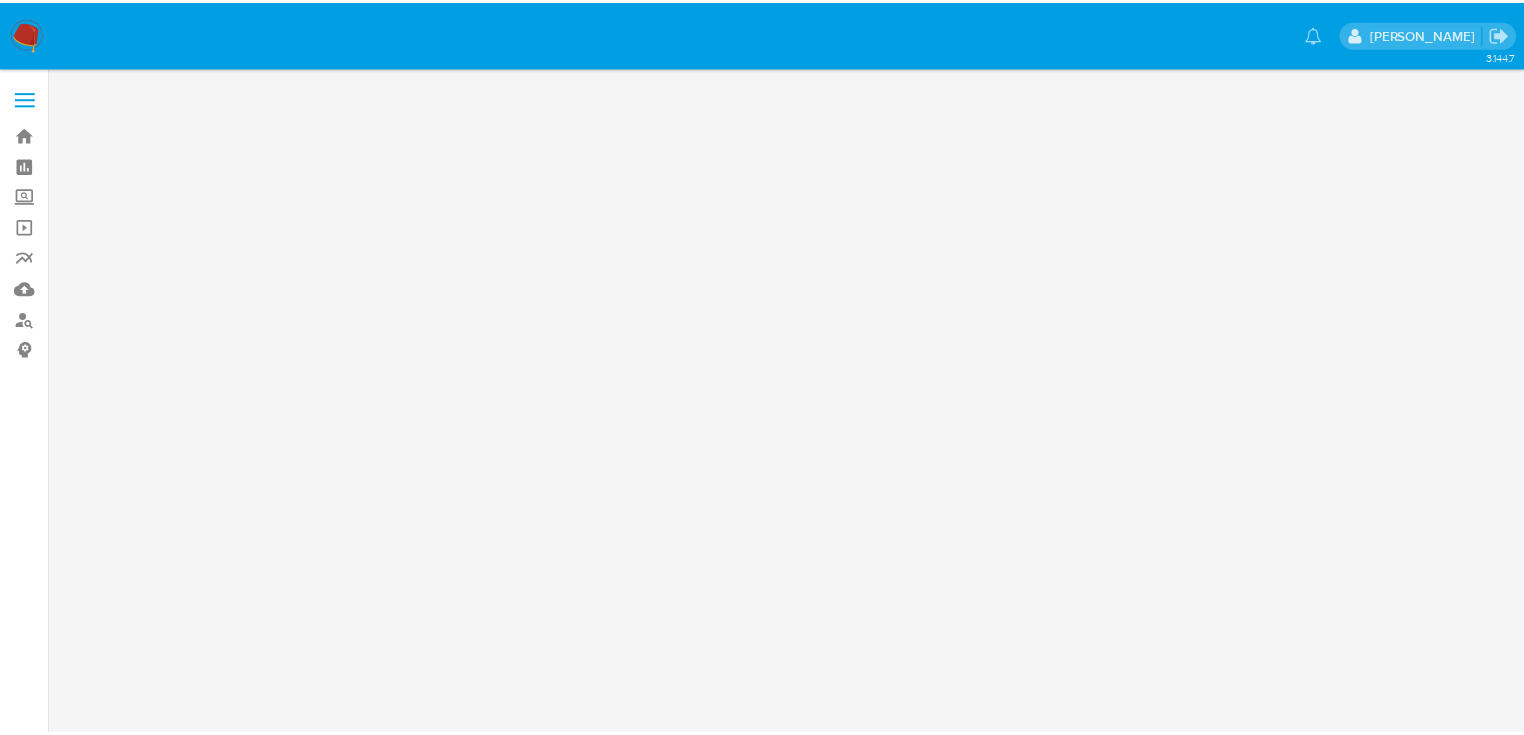 scroll, scrollTop: 0, scrollLeft: 0, axis: both 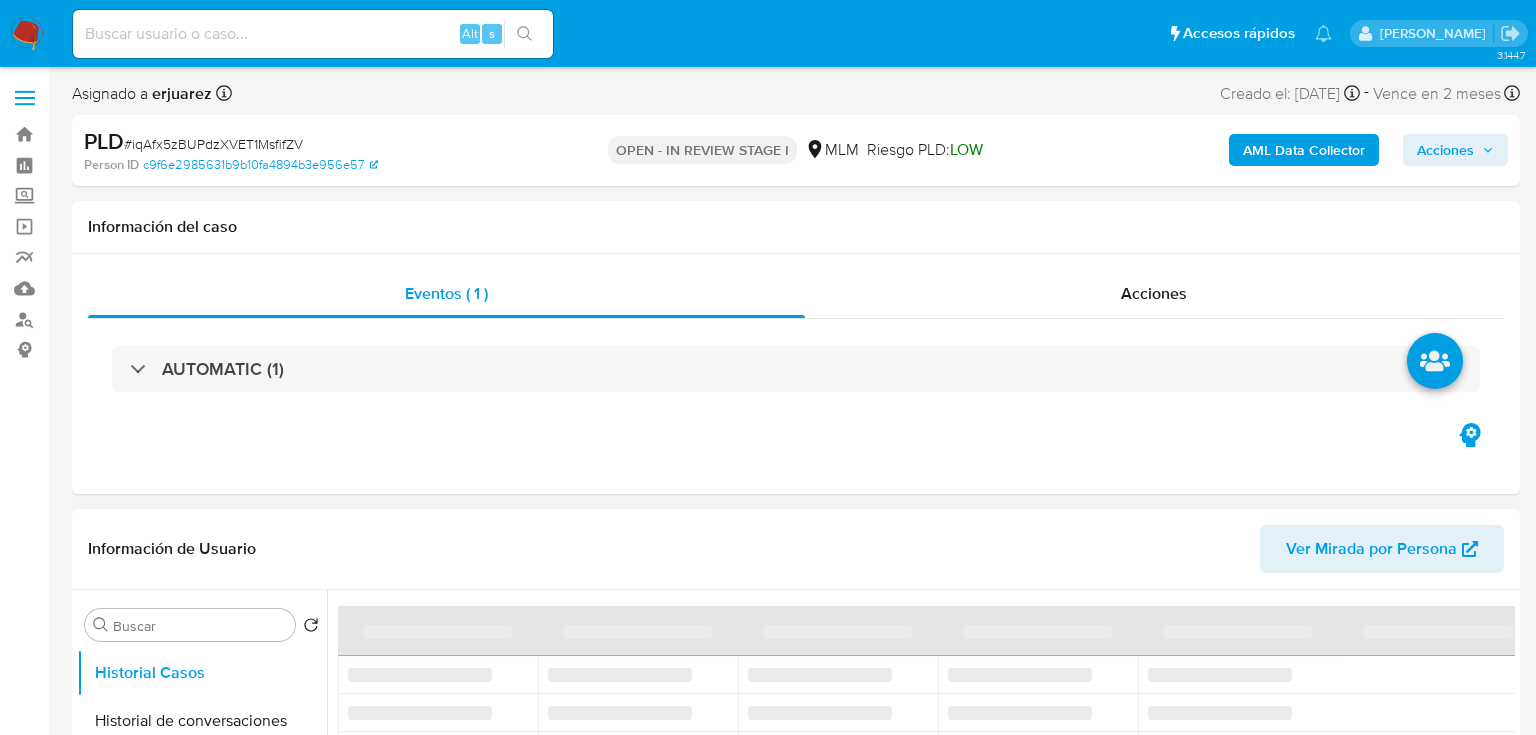 select on "10" 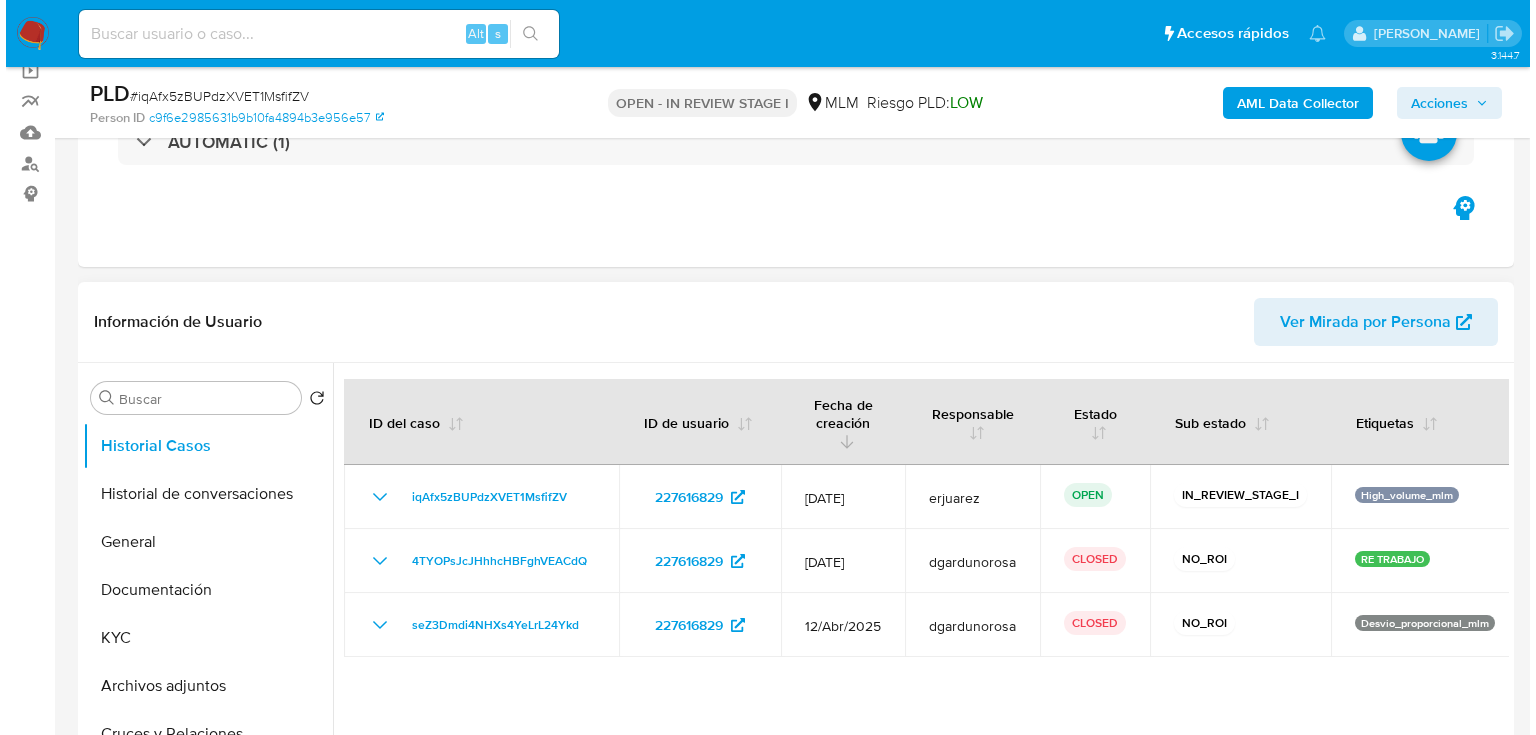 scroll, scrollTop: 400, scrollLeft: 0, axis: vertical 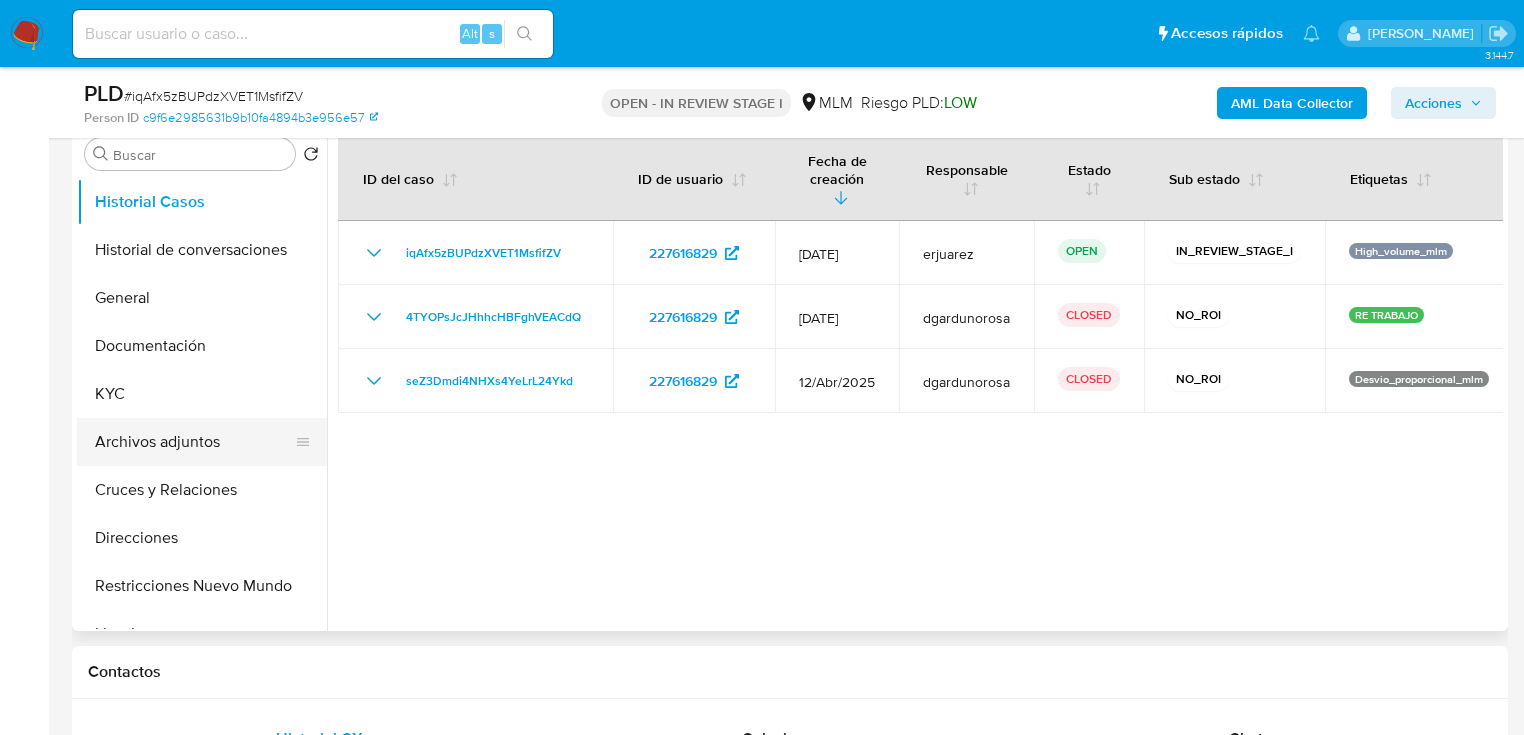 click on "Archivos adjuntos" at bounding box center [194, 442] 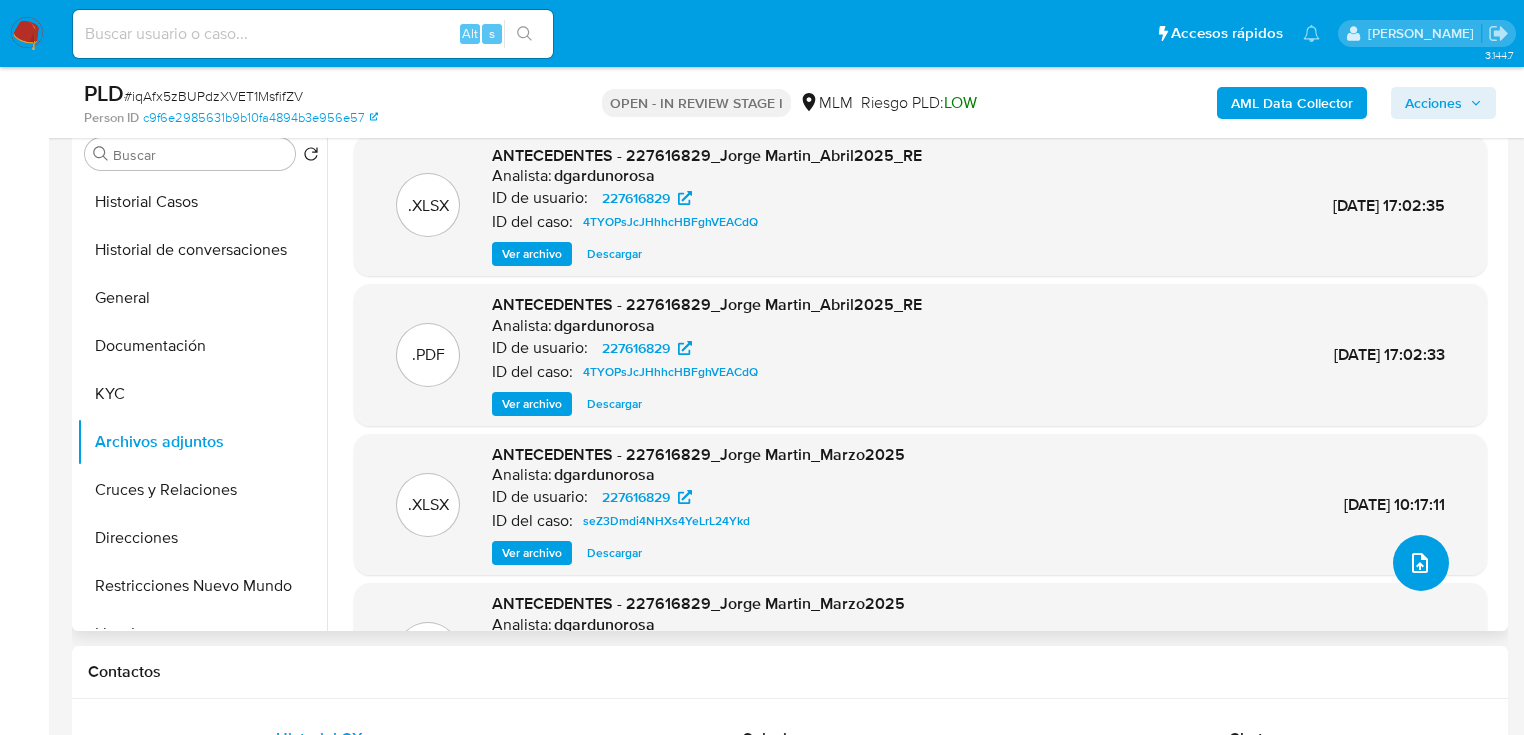 click at bounding box center (1421, 563) 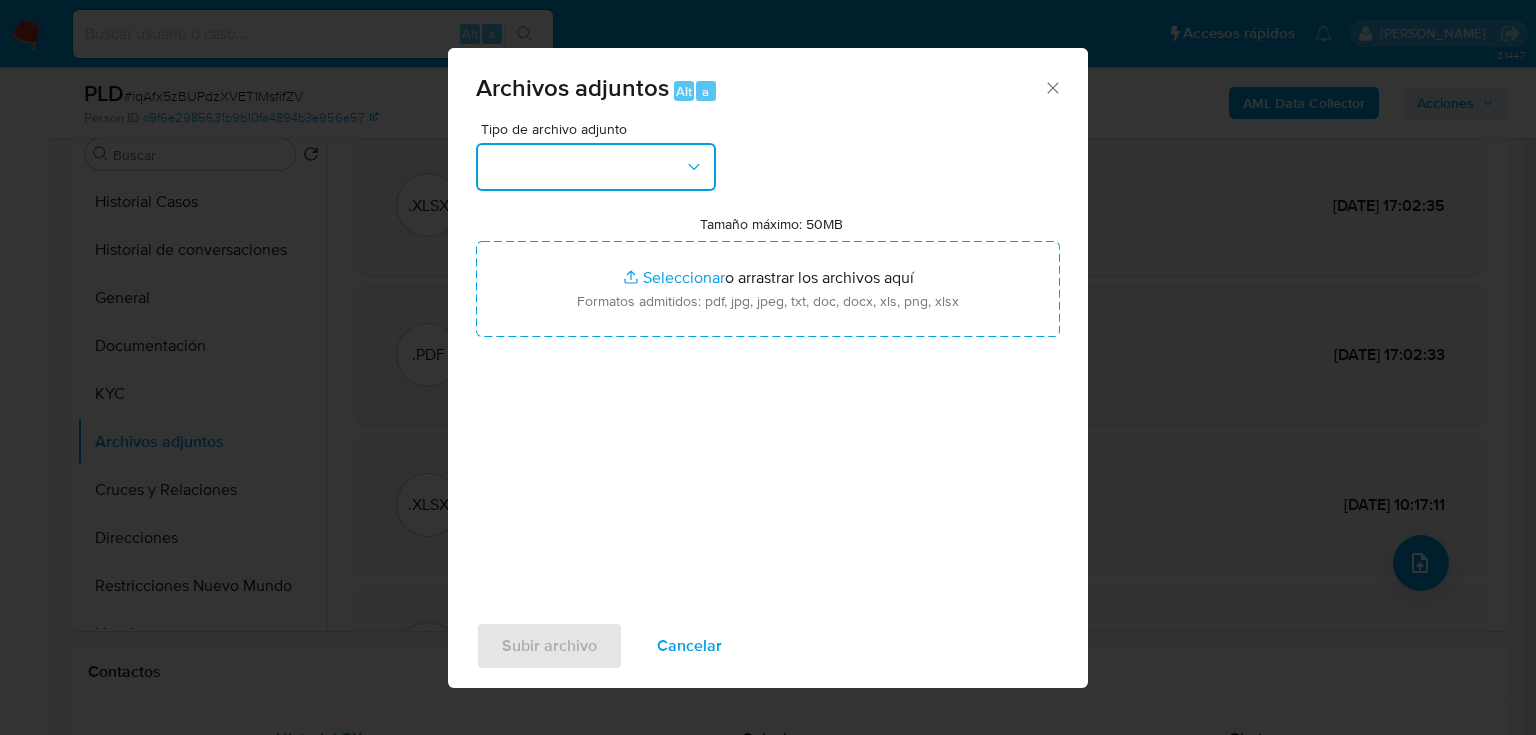click at bounding box center (596, 167) 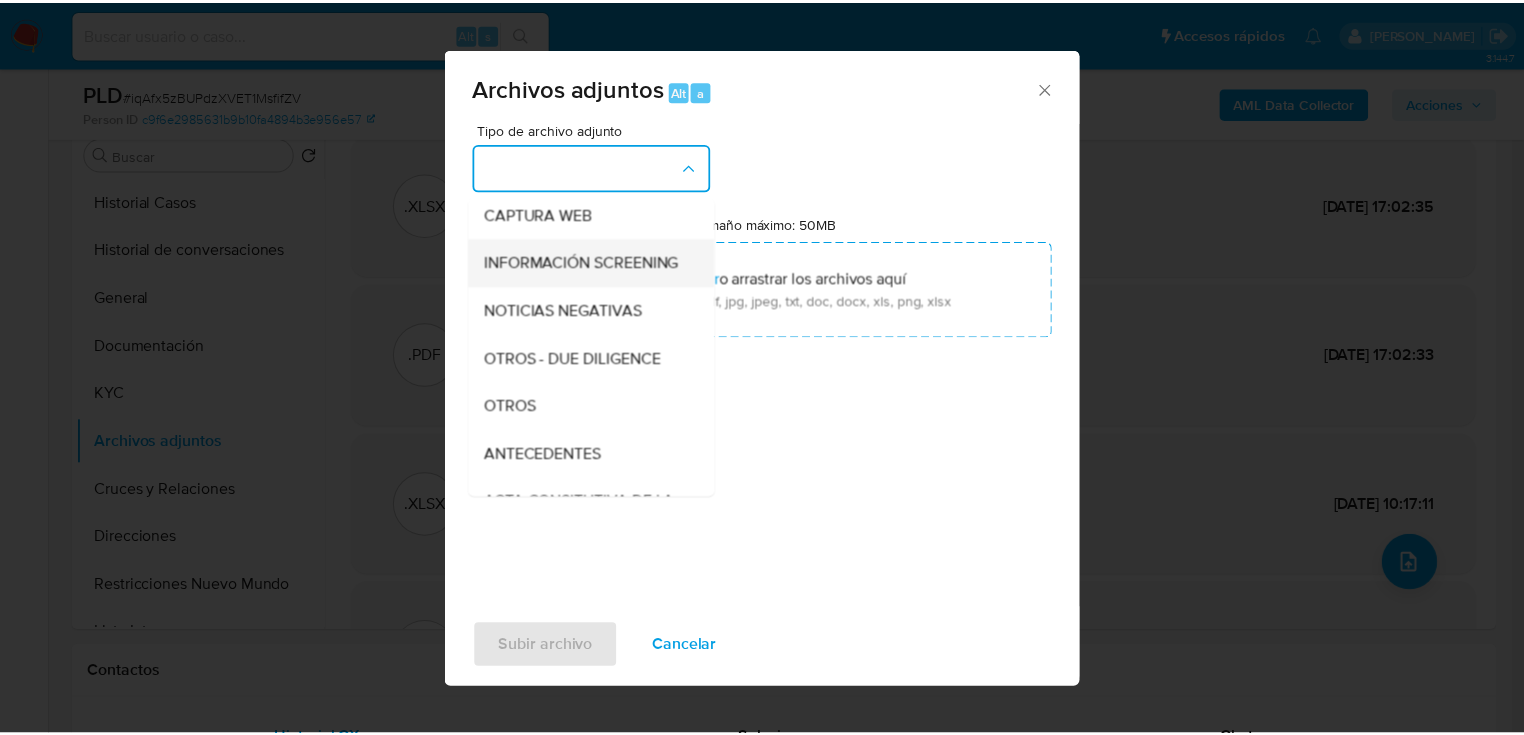 scroll, scrollTop: 240, scrollLeft: 0, axis: vertical 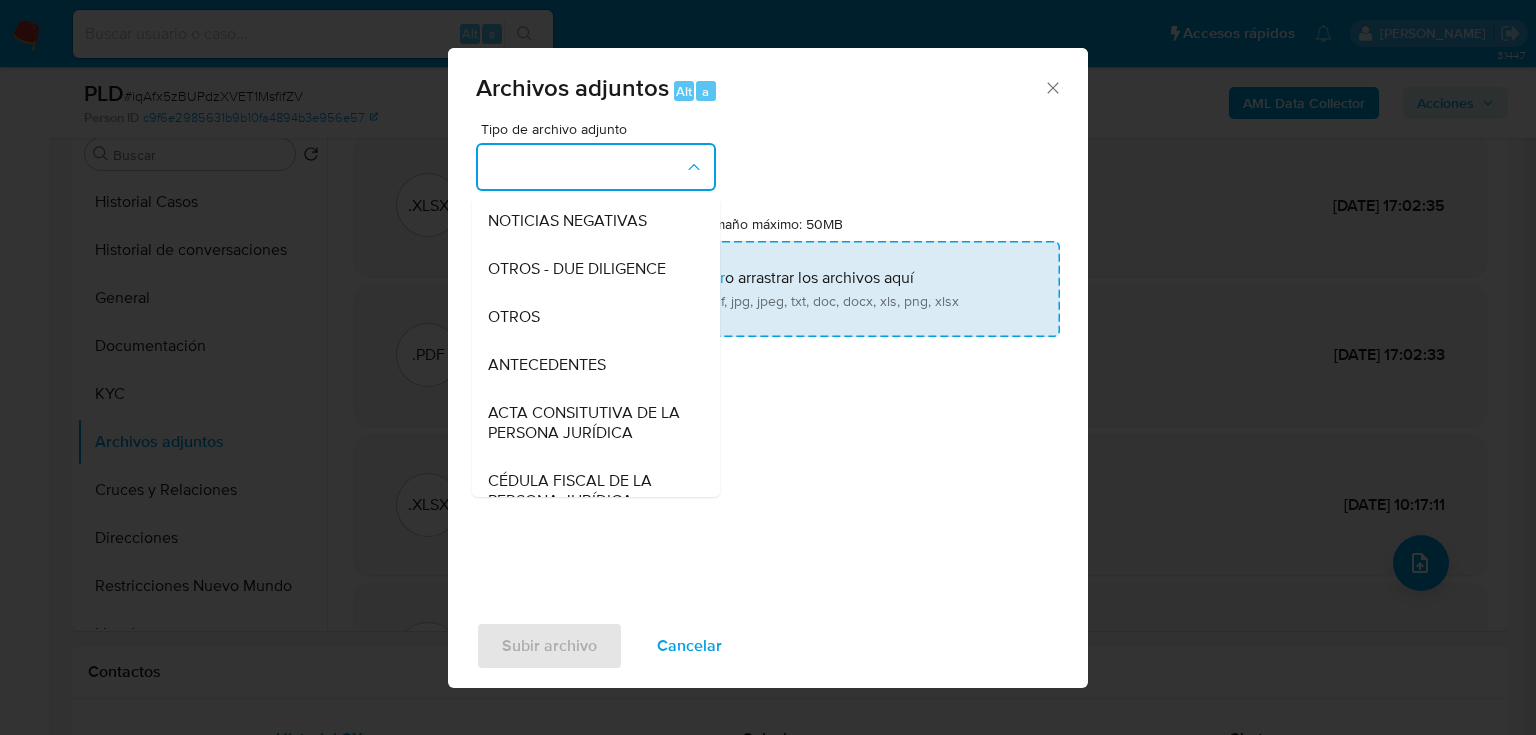 click on "OTROS" at bounding box center [590, 317] 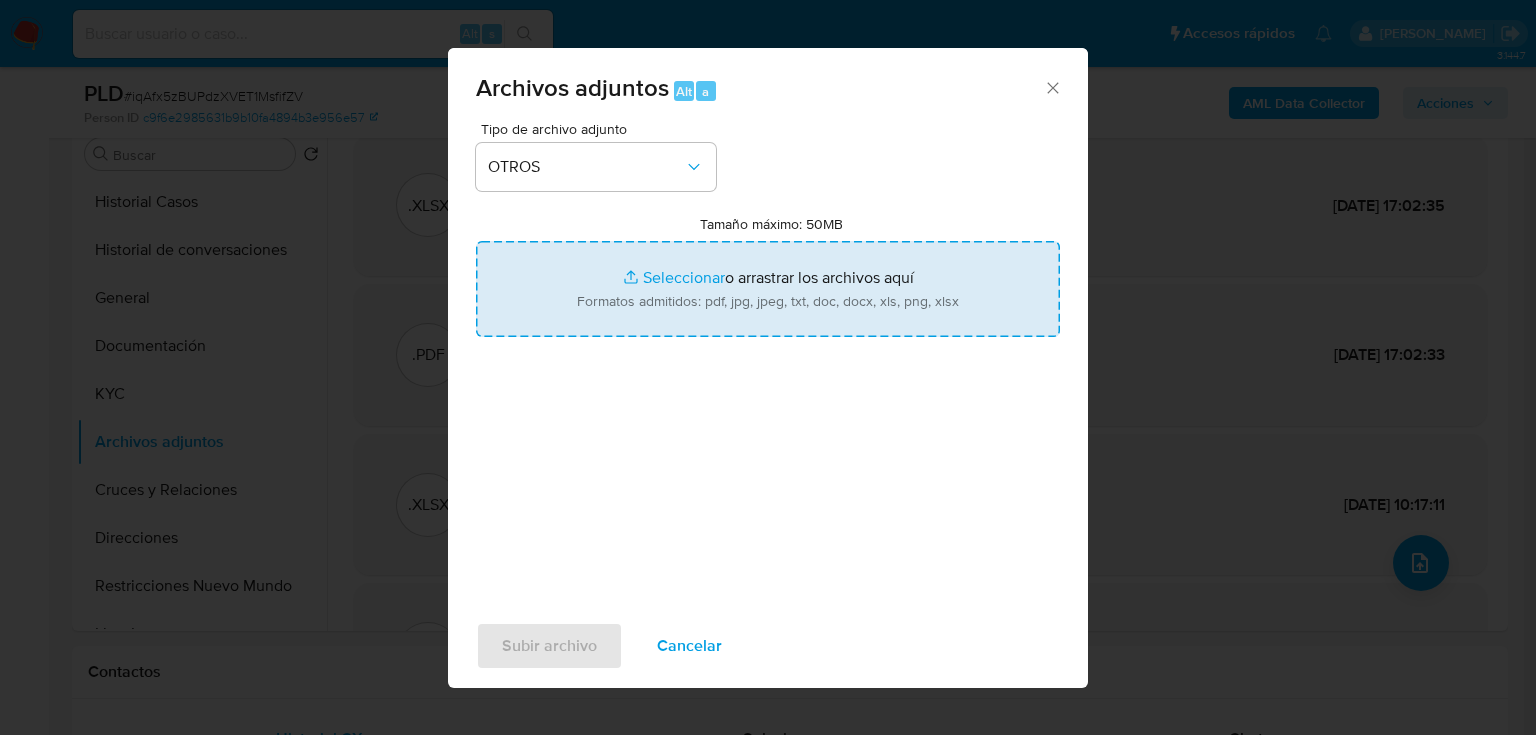 click on "Tamaño máximo: 50MB Seleccionar archivos" at bounding box center (768, 289) 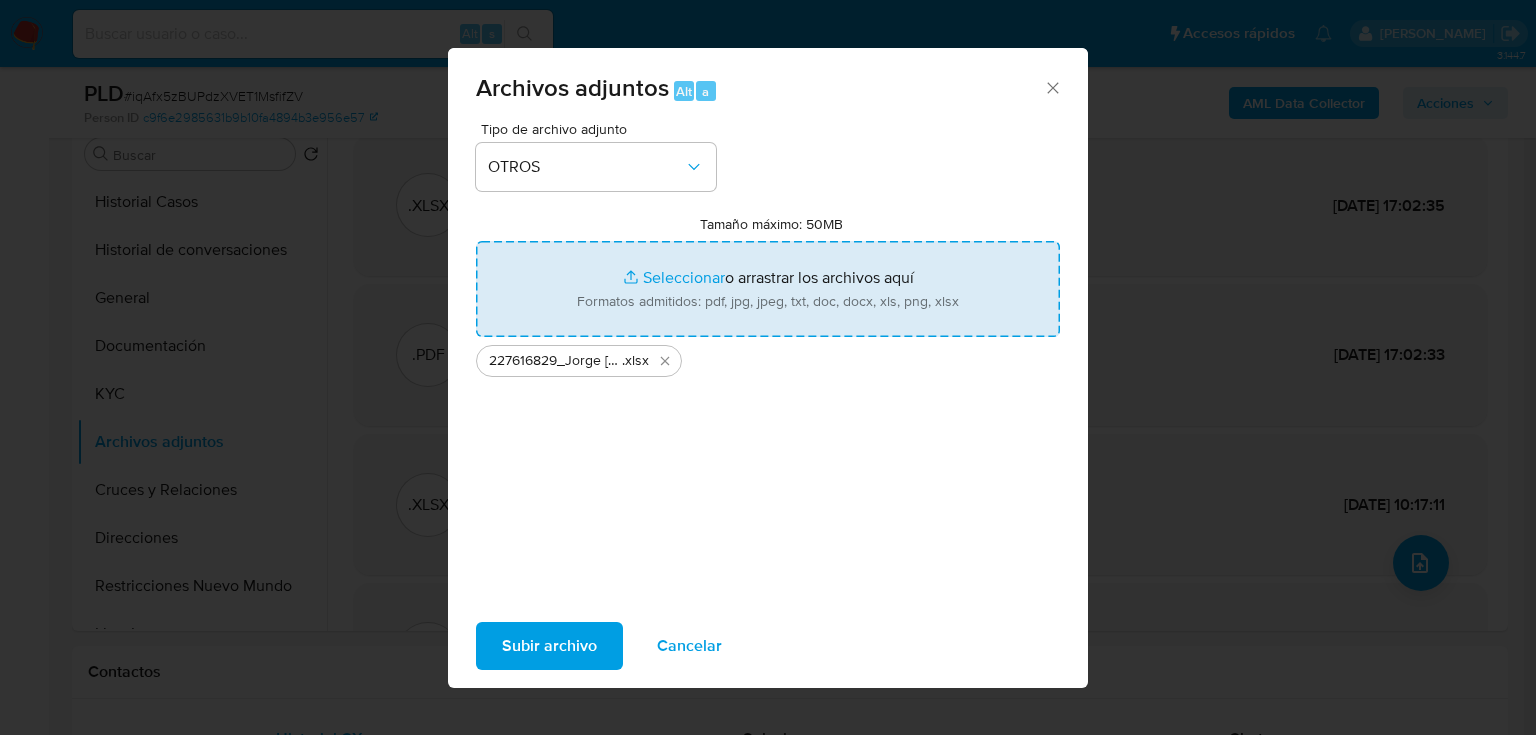 click on "Tamaño máximo: 50MB Seleccionar archivos" at bounding box center [768, 289] 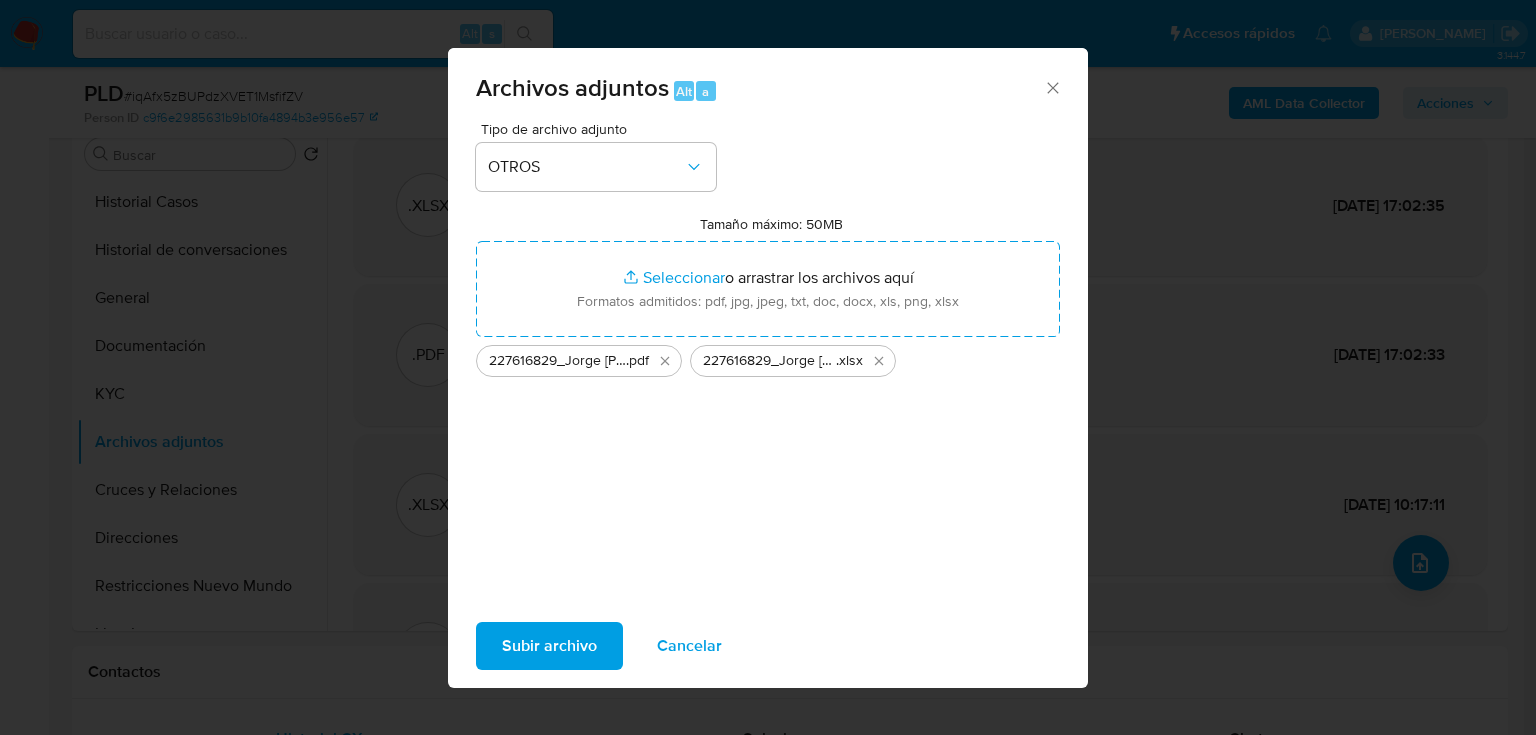 drag, startPoint x: 562, startPoint y: 636, endPoint x: 1212, endPoint y: 384, distance: 697.1399 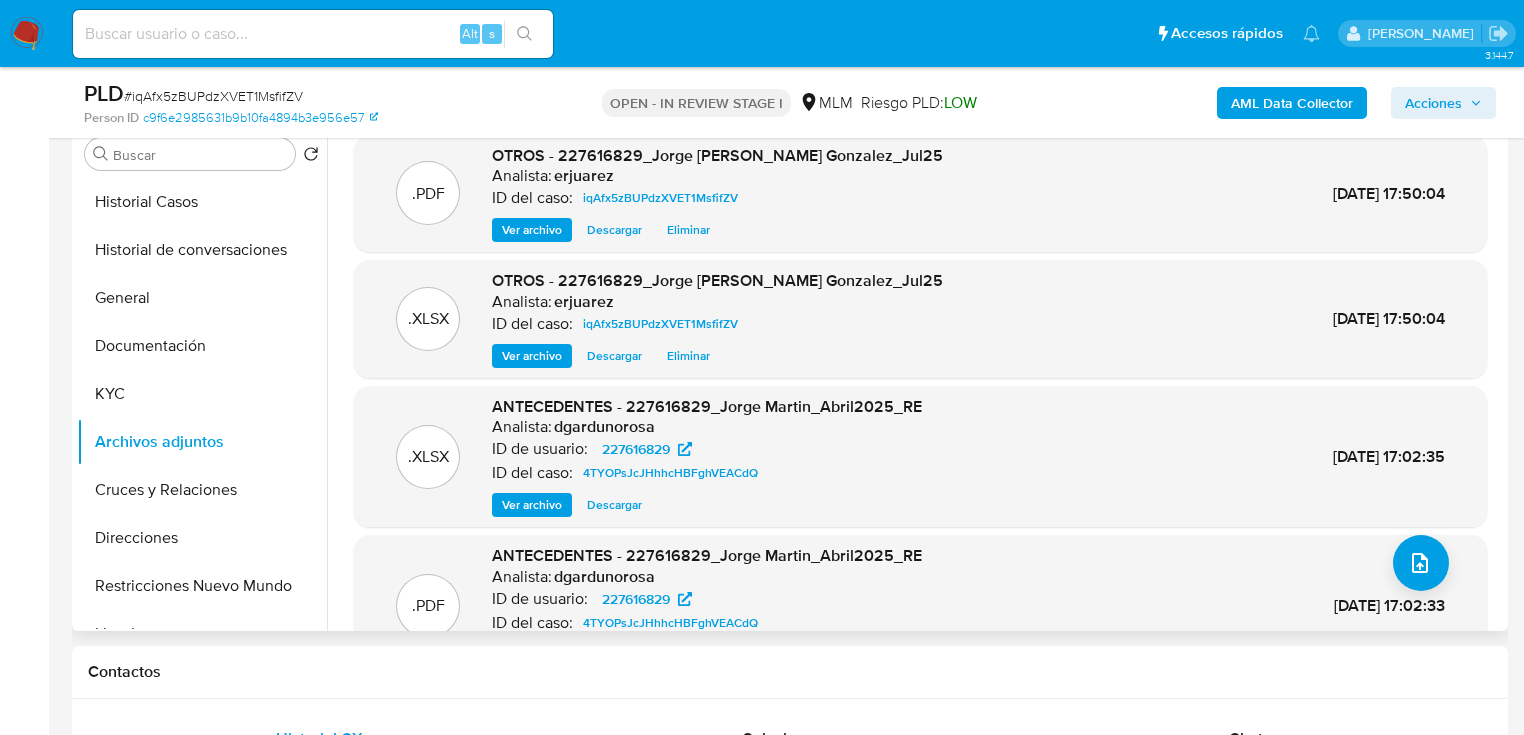 click on "Ver archivo" at bounding box center (532, 230) 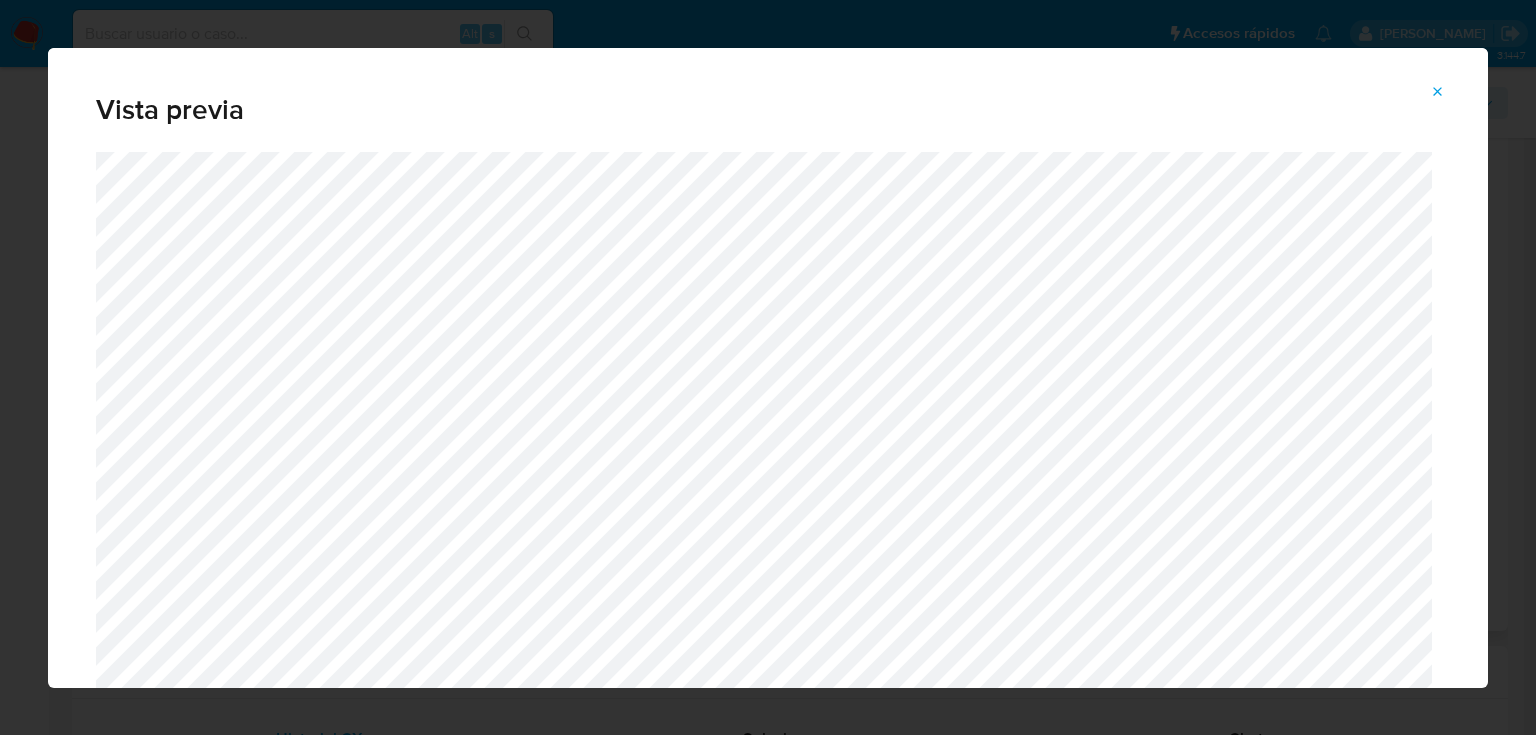click 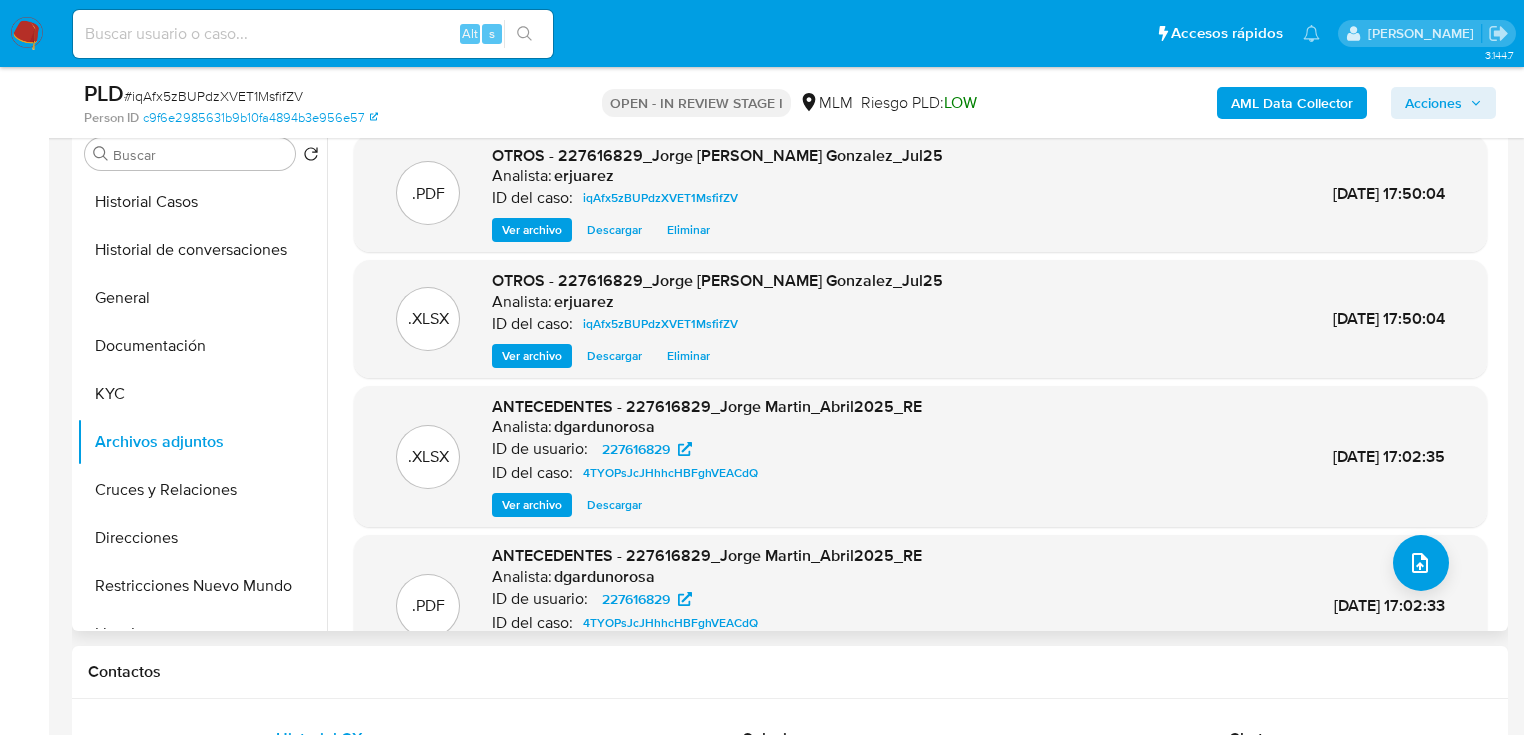 drag, startPoint x: 1421, startPoint y: 104, endPoint x: 1380, endPoint y: 112, distance: 41.773197 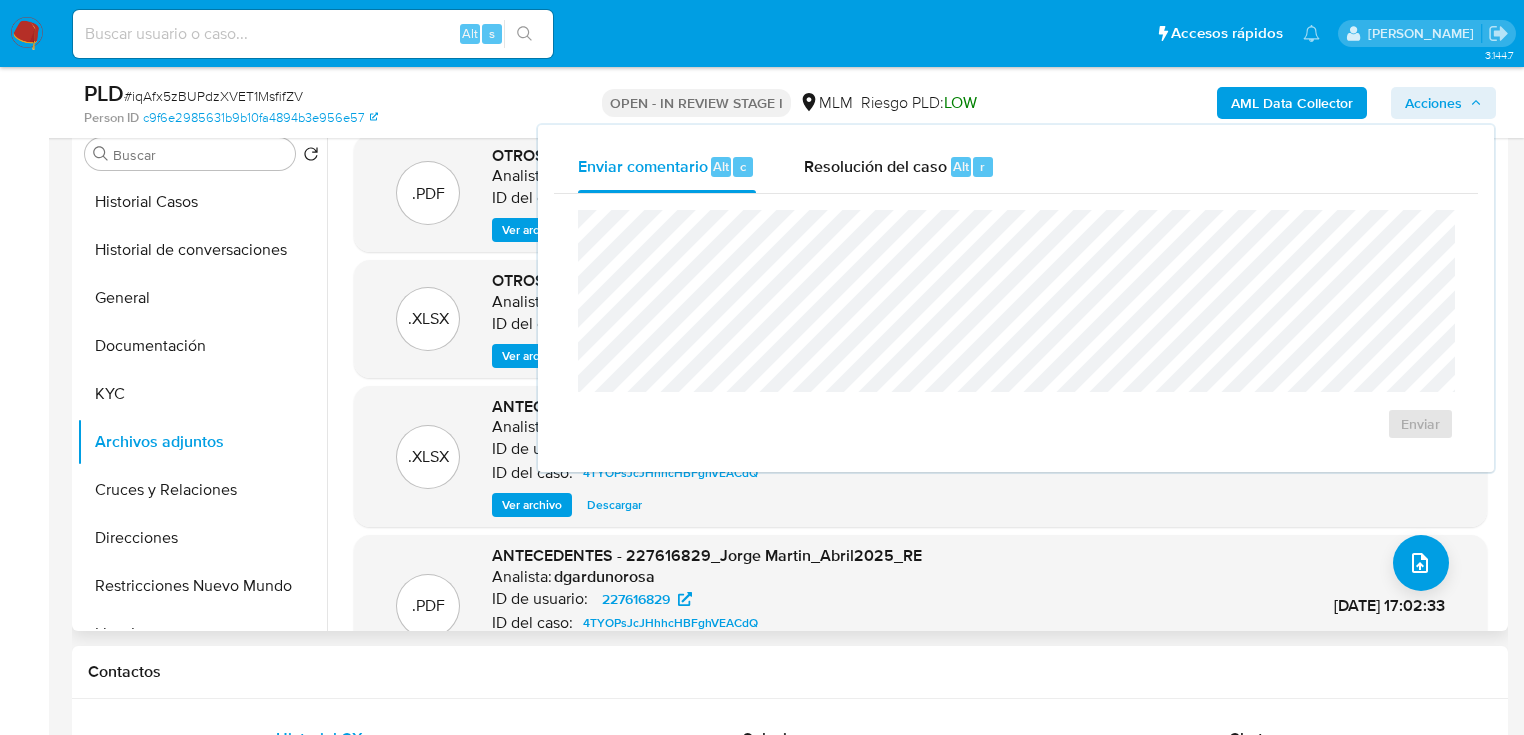 drag, startPoint x: 889, startPoint y: 160, endPoint x: 864, endPoint y: 192, distance: 40.60788 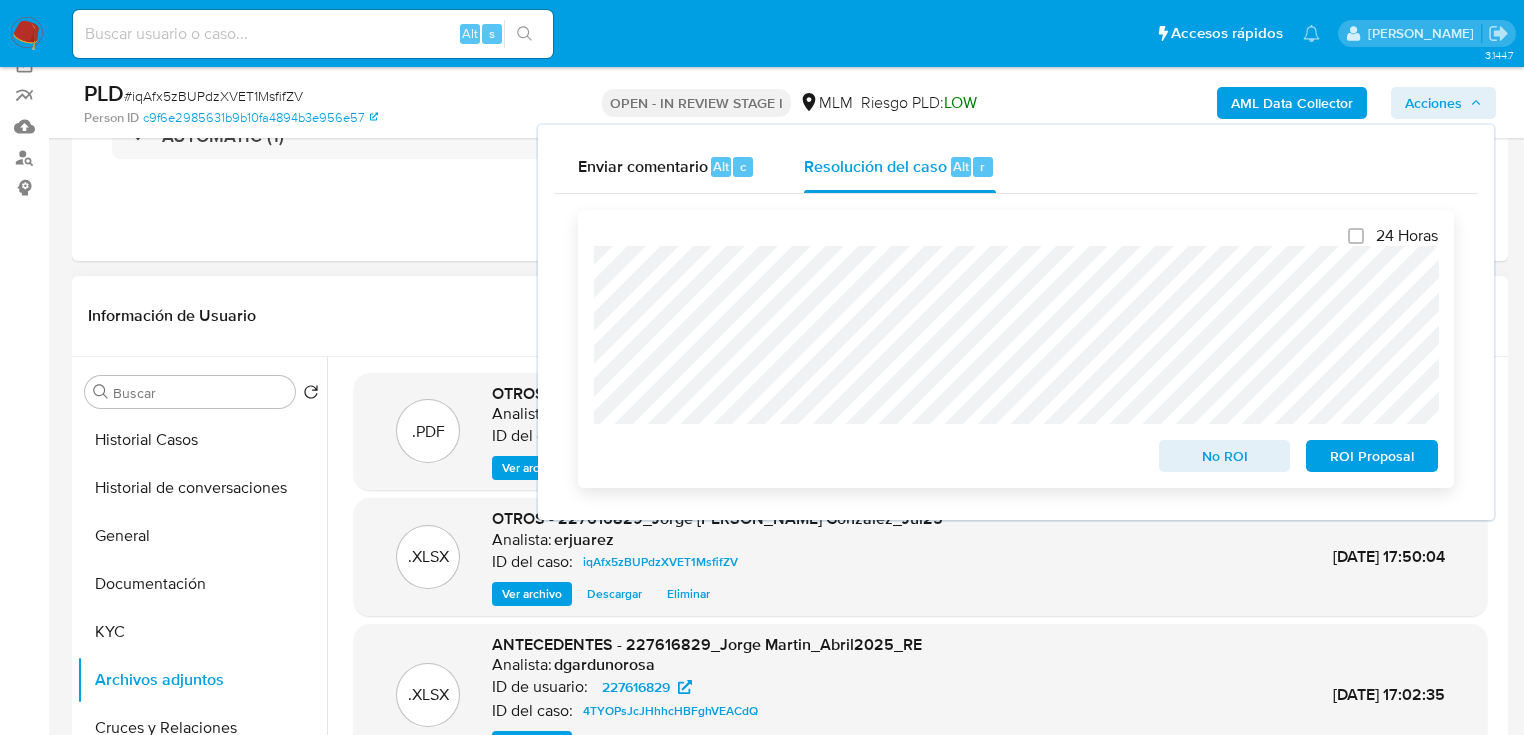 scroll, scrollTop: 160, scrollLeft: 0, axis: vertical 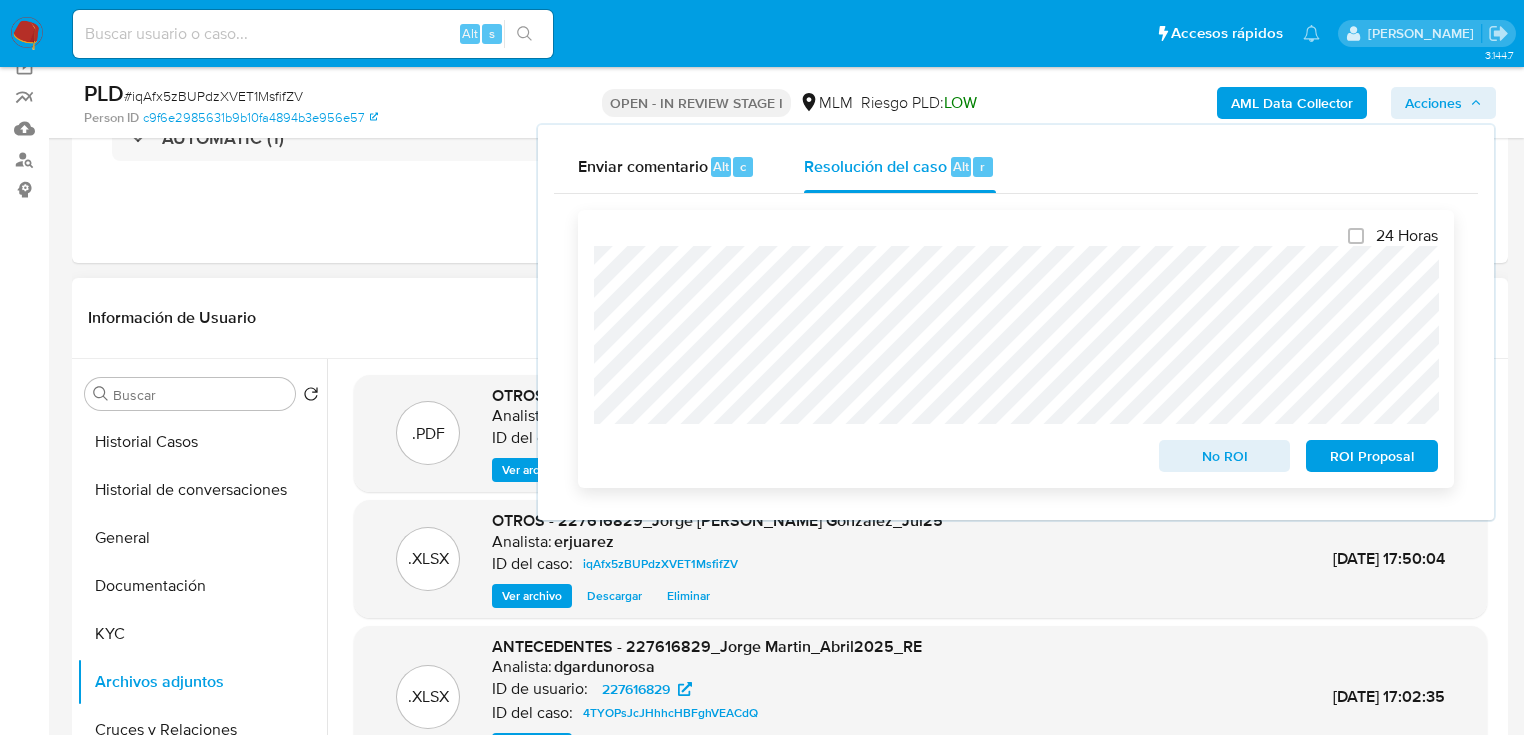 click on "No ROI" at bounding box center (1225, 456) 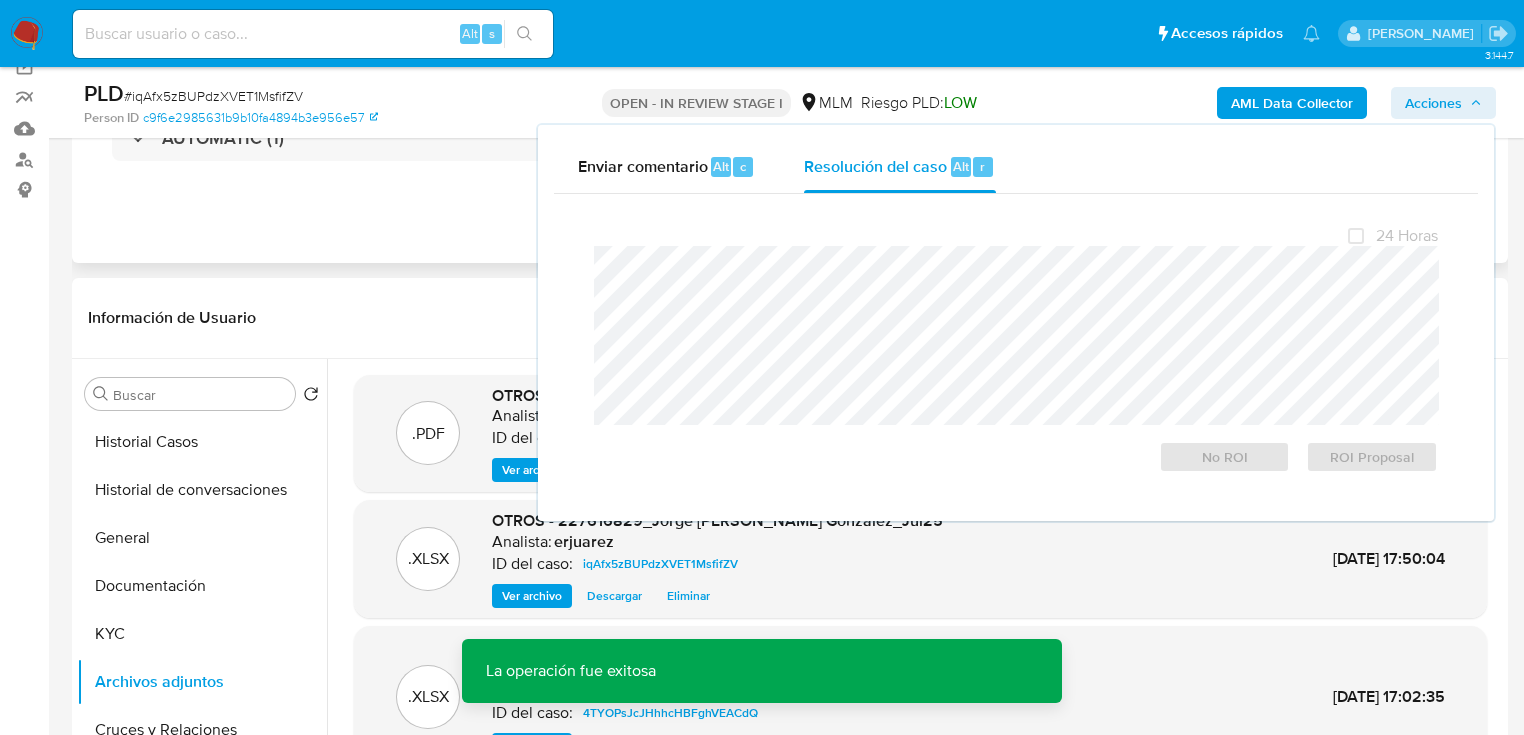 drag, startPoint x: 353, startPoint y: 312, endPoint x: 768, endPoint y: 179, distance: 435.79123 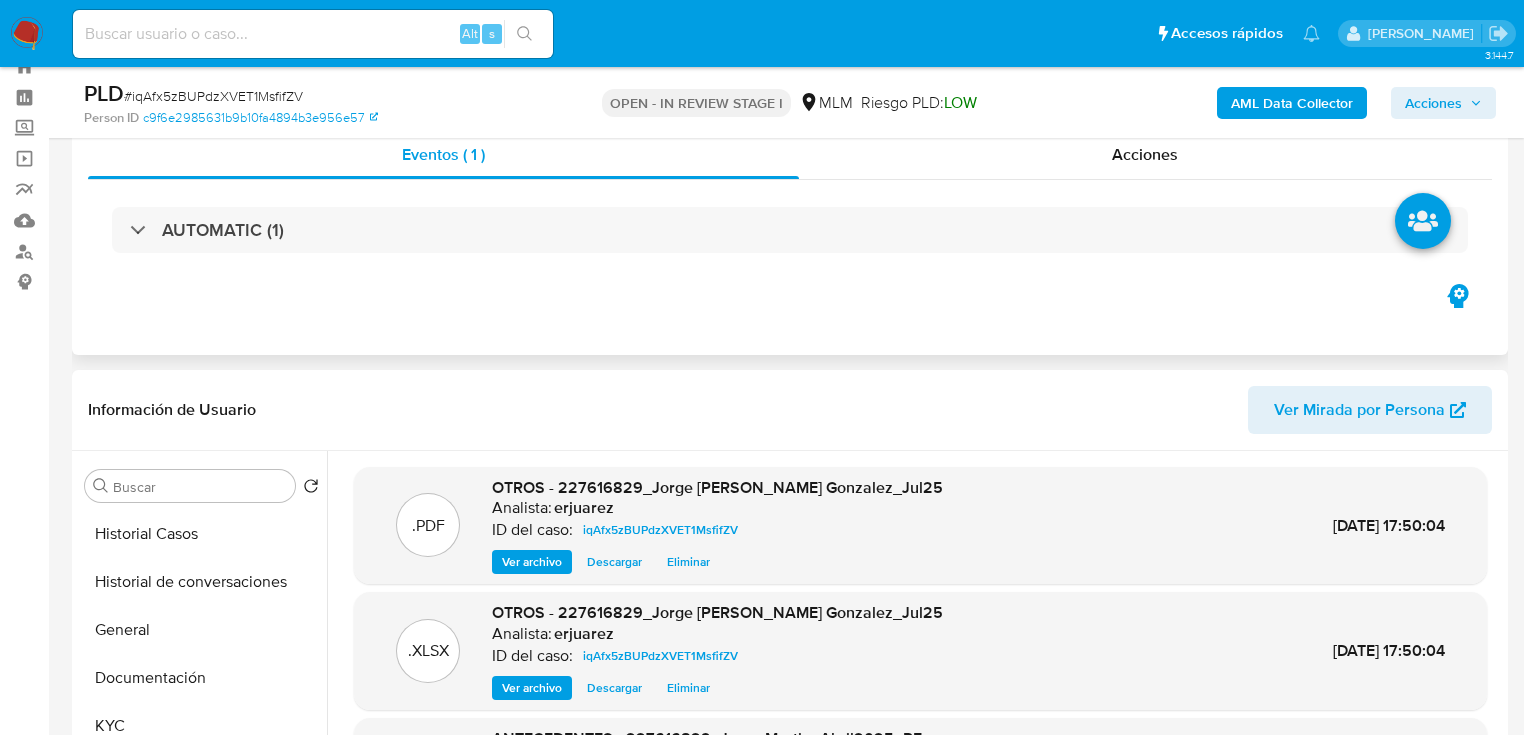 scroll, scrollTop: 0, scrollLeft: 0, axis: both 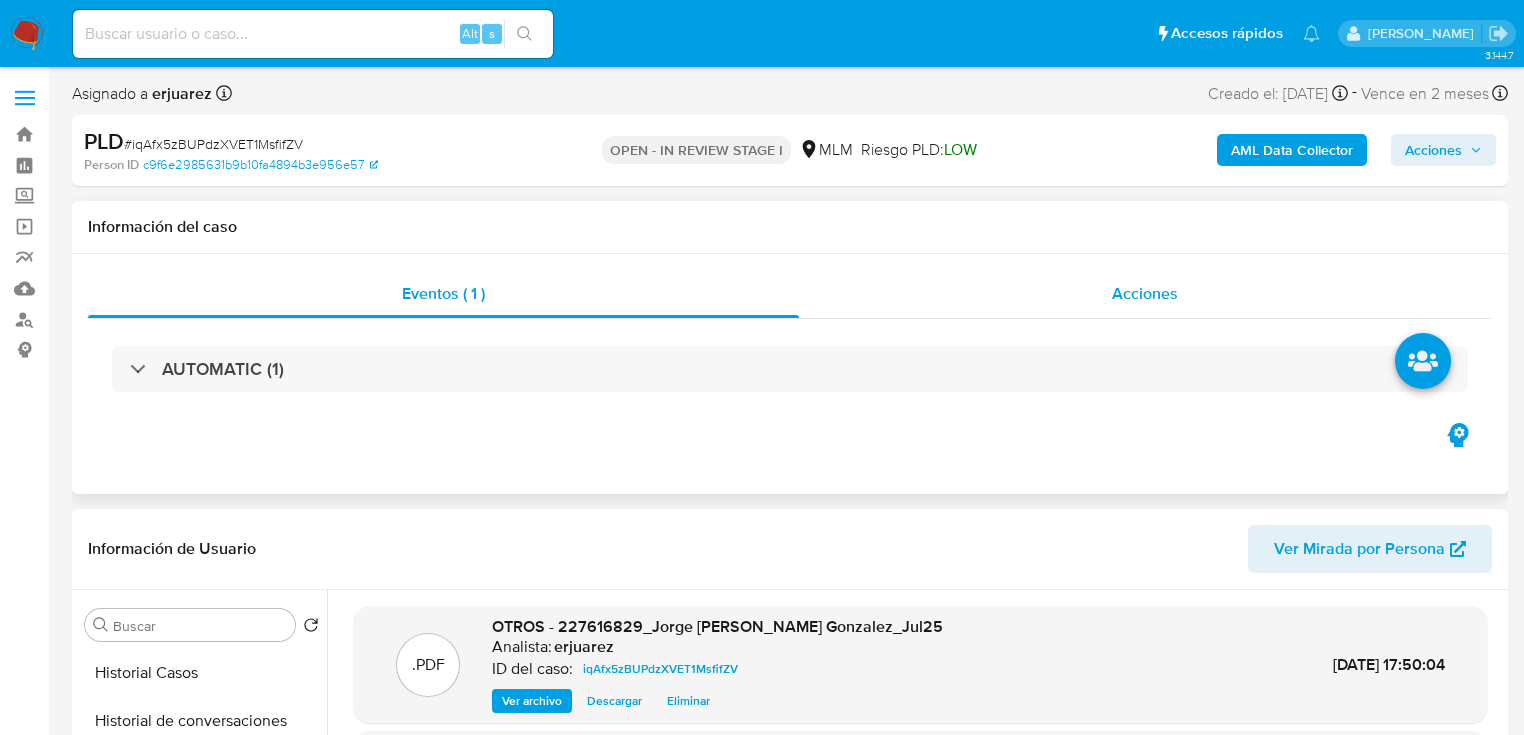 click on "Acciones" at bounding box center (1146, 294) 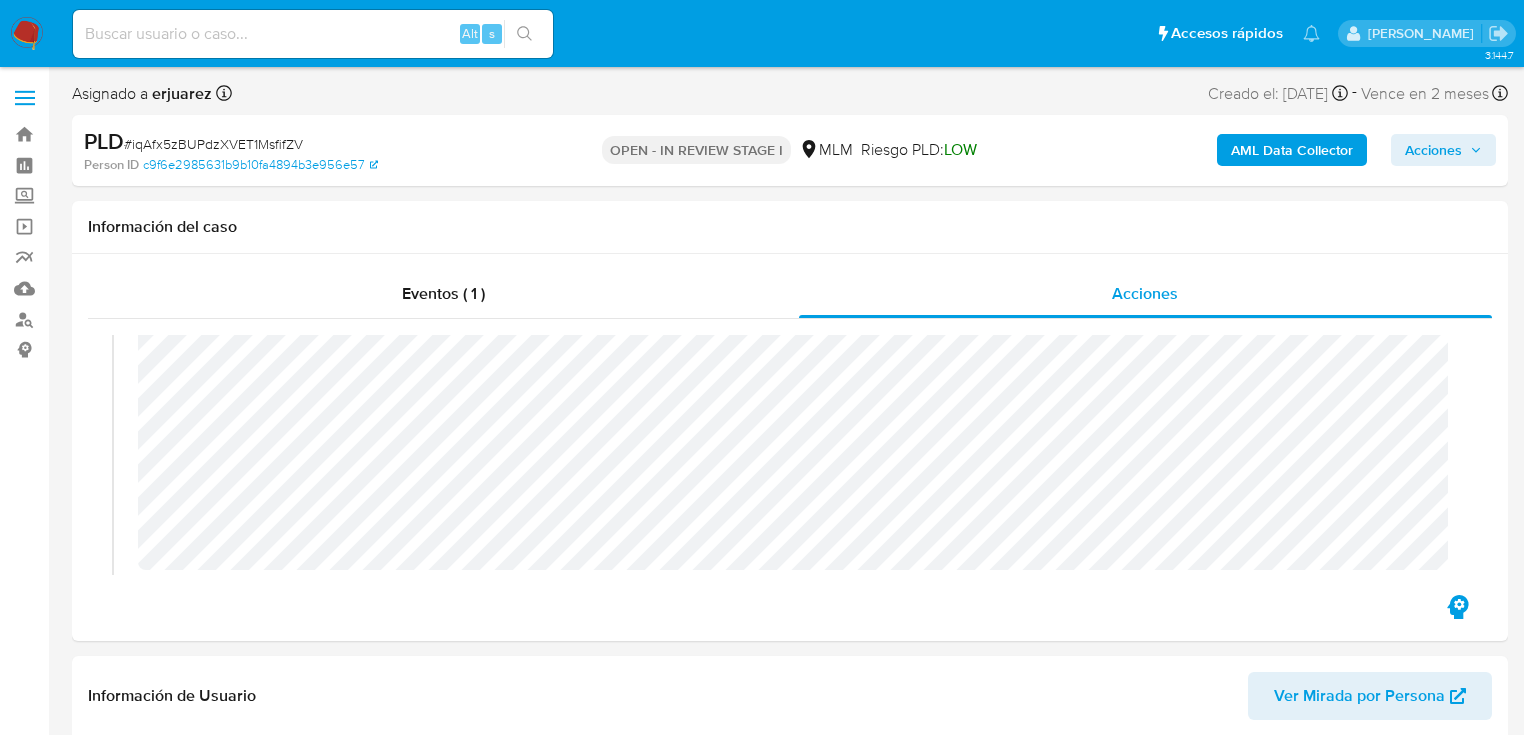 scroll, scrollTop: 320, scrollLeft: 0, axis: vertical 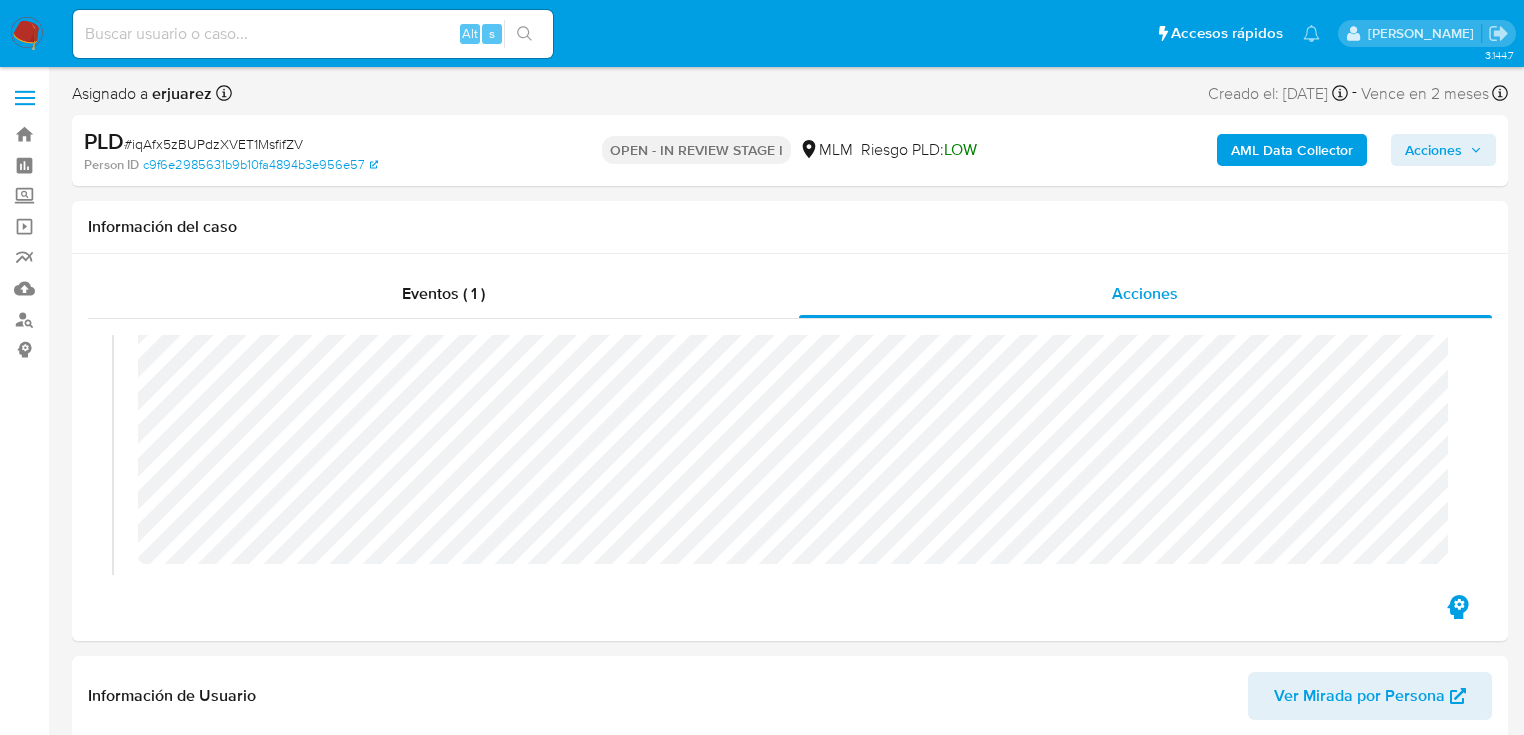 drag, startPoint x: 40, startPoint y: 39, endPoint x: 68, endPoint y: 6, distance: 43.27817 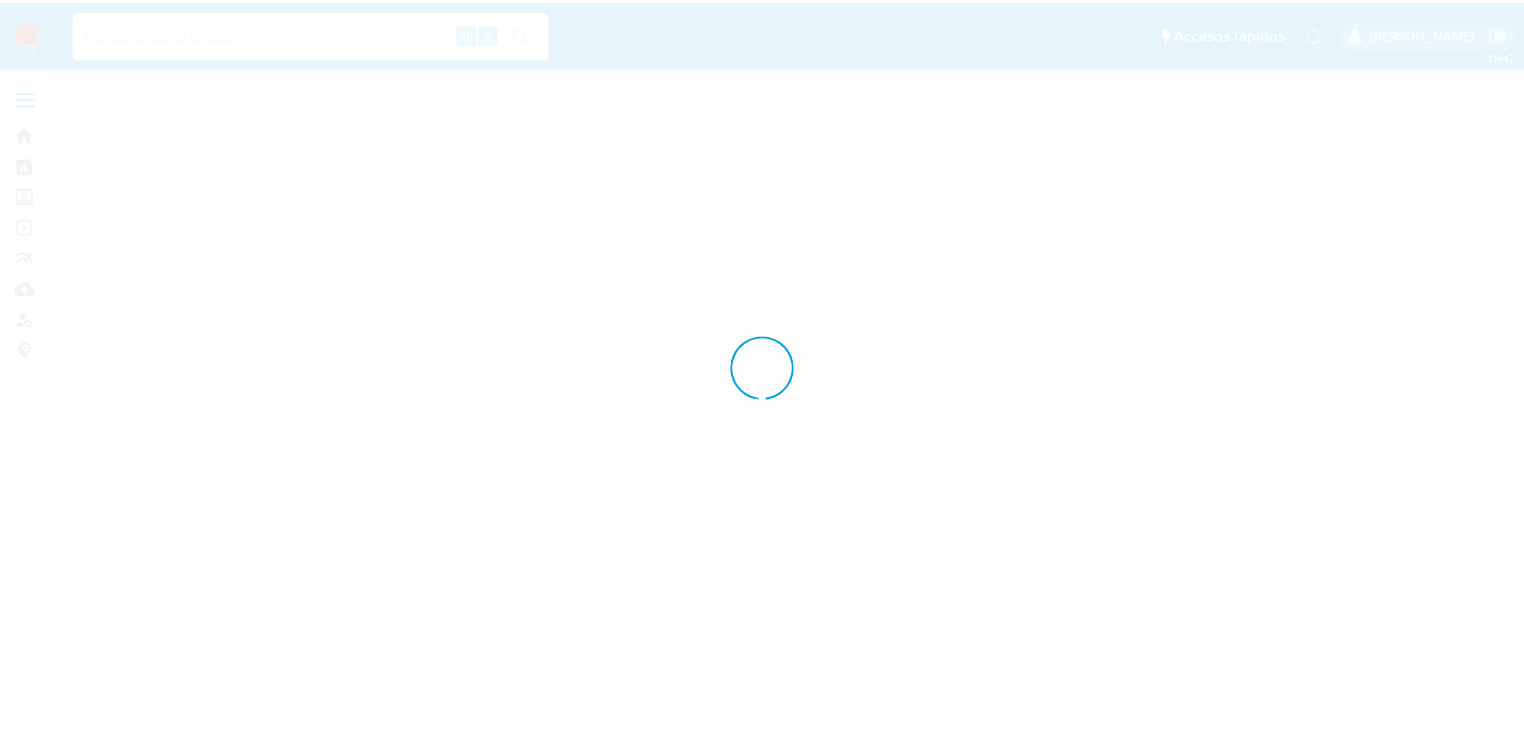 scroll, scrollTop: 0, scrollLeft: 0, axis: both 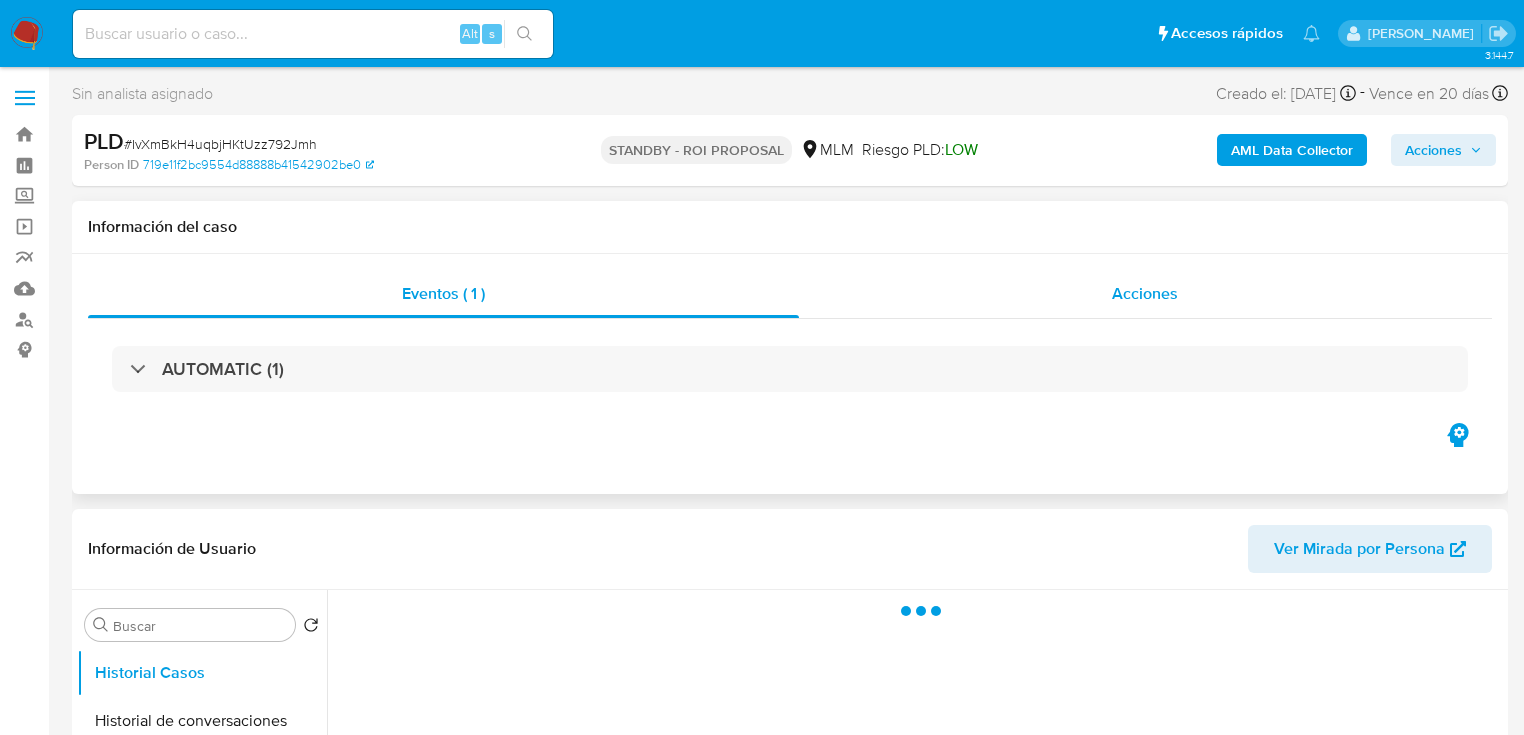 click on "Acciones" at bounding box center [1146, 294] 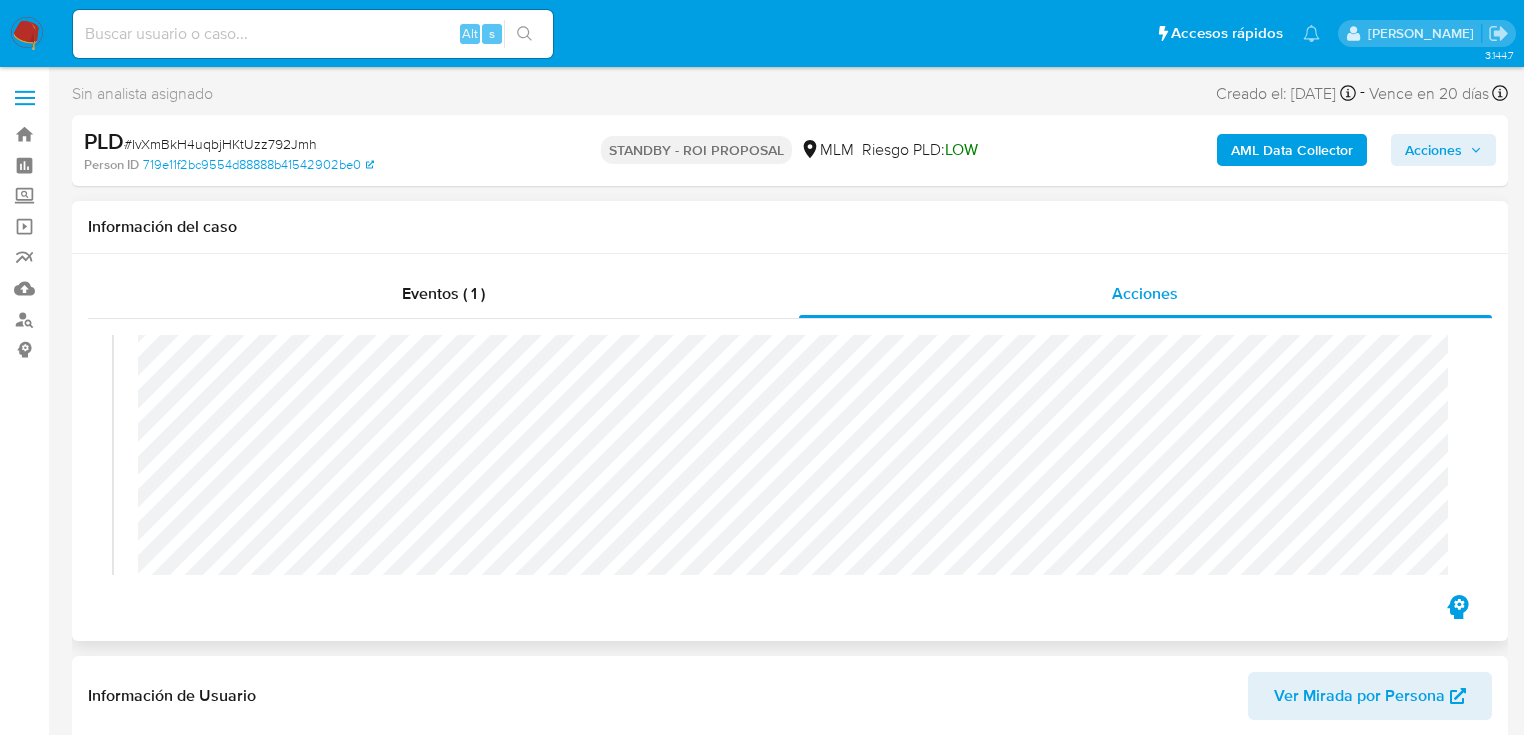 select on "10" 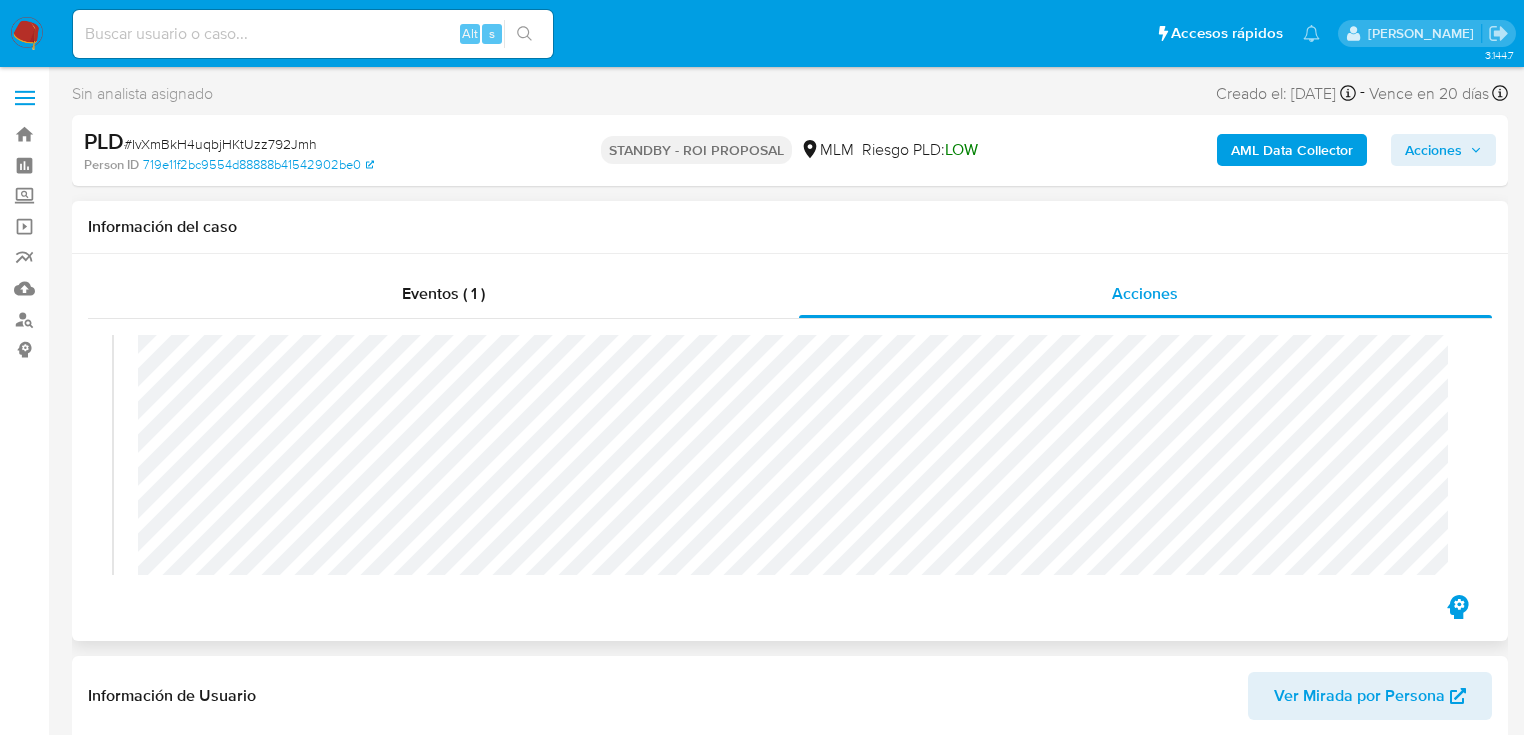 scroll, scrollTop: 80, scrollLeft: 0, axis: vertical 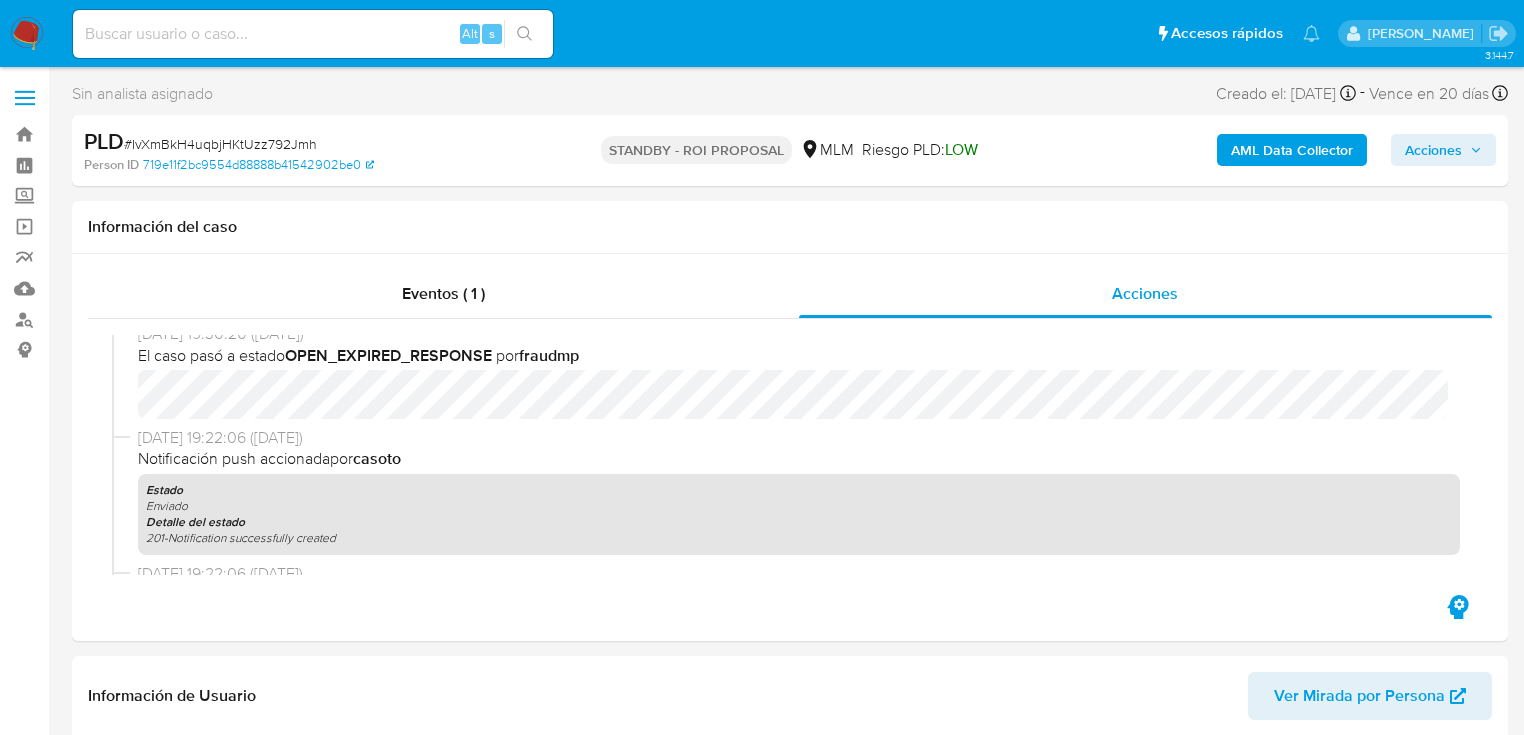click at bounding box center [313, 34] 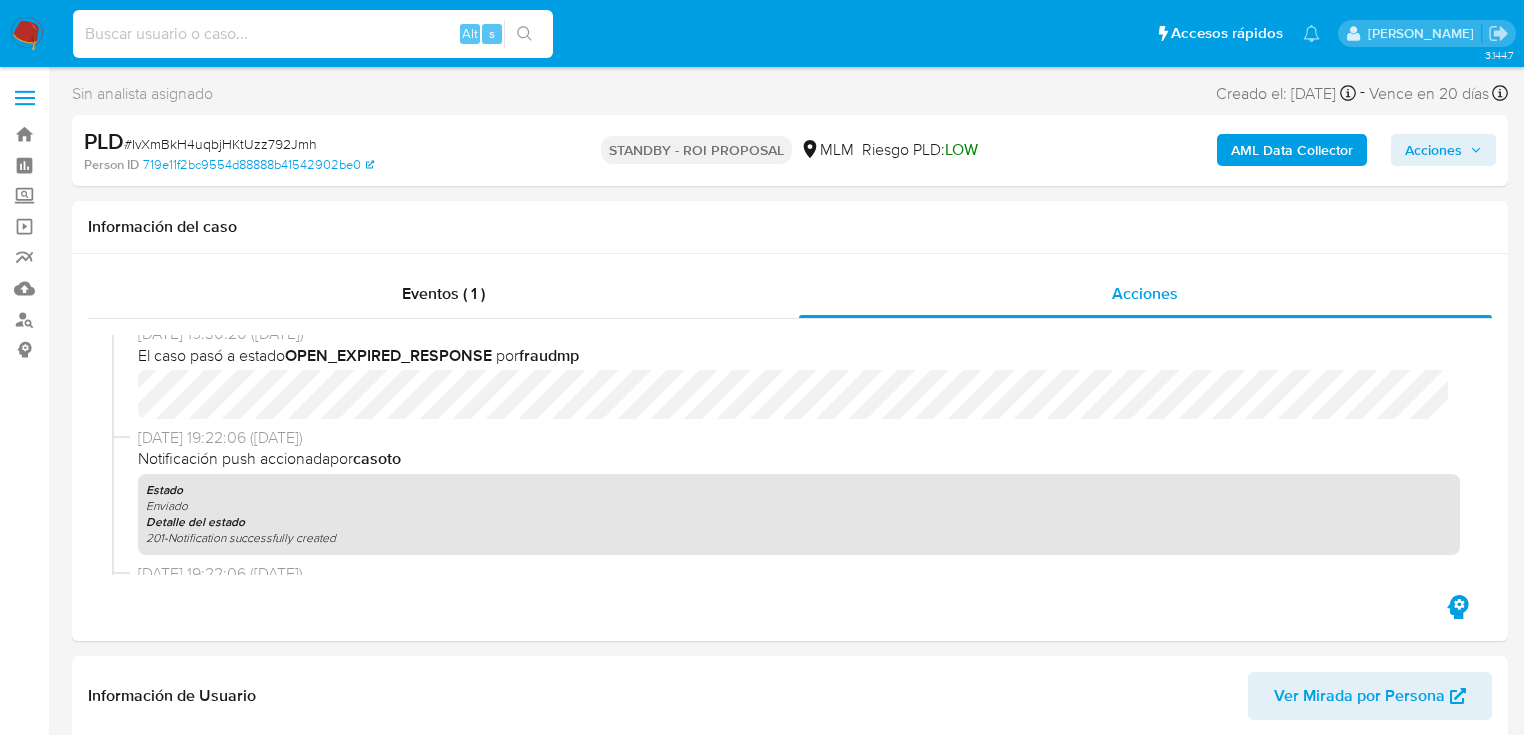 paste on "2303398955" 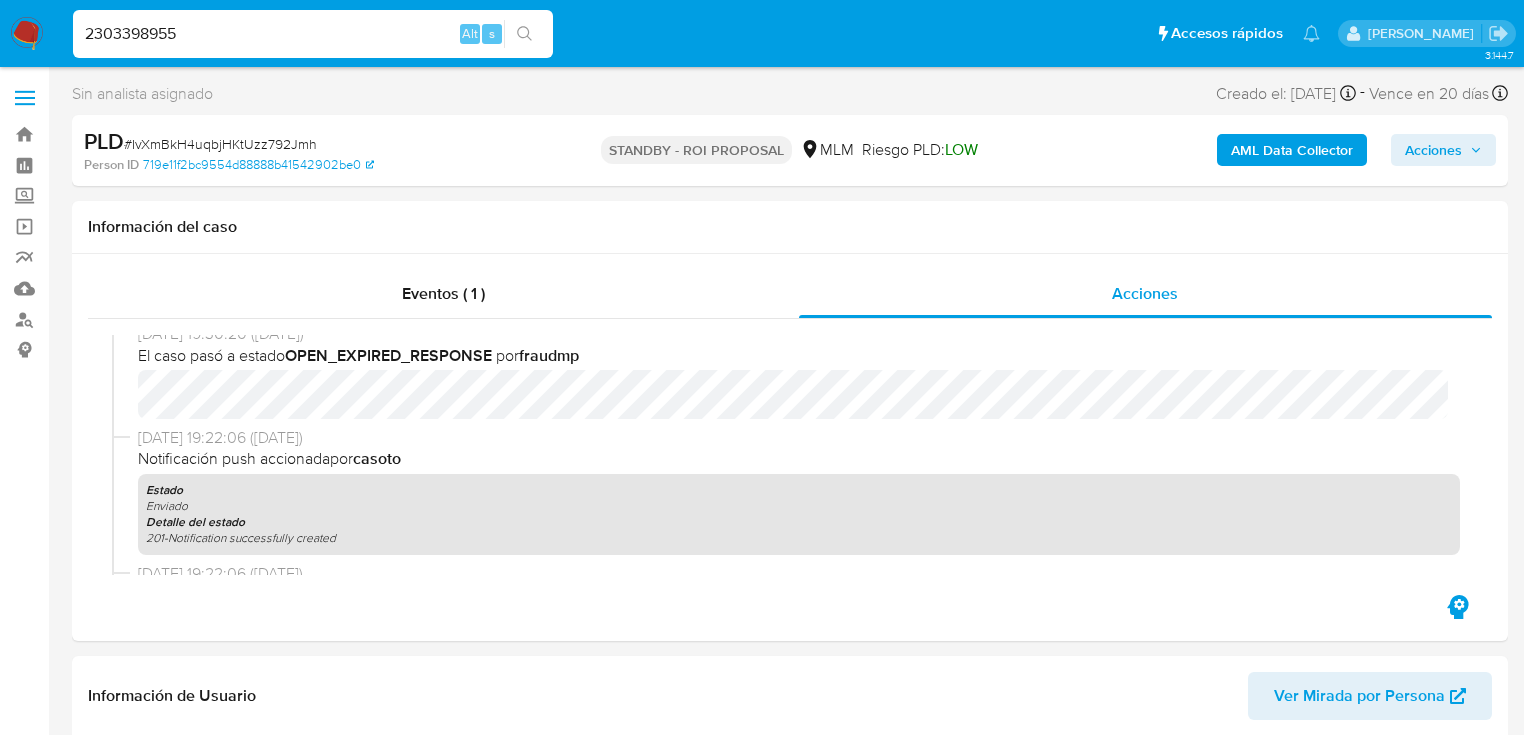 type on "2303398955" 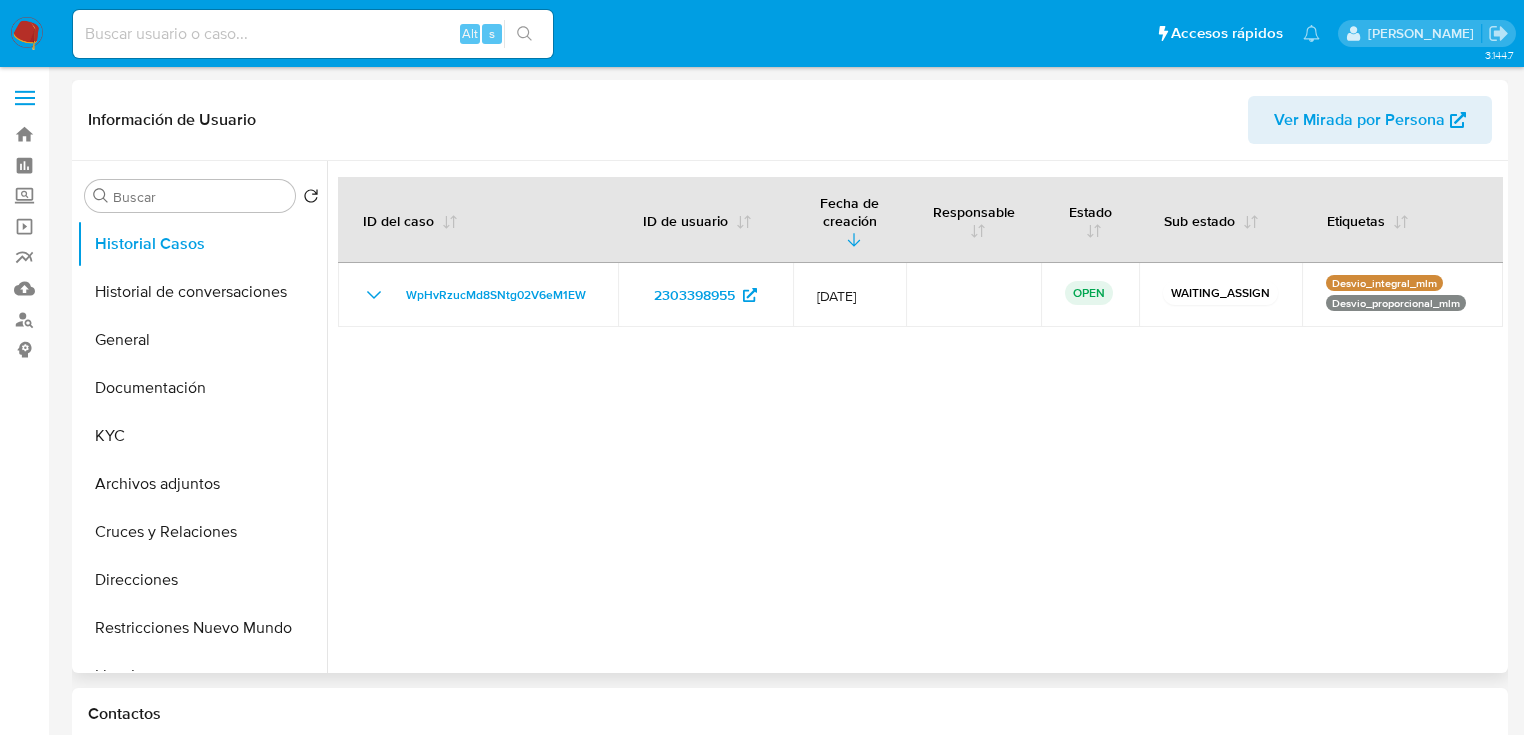 select on "10" 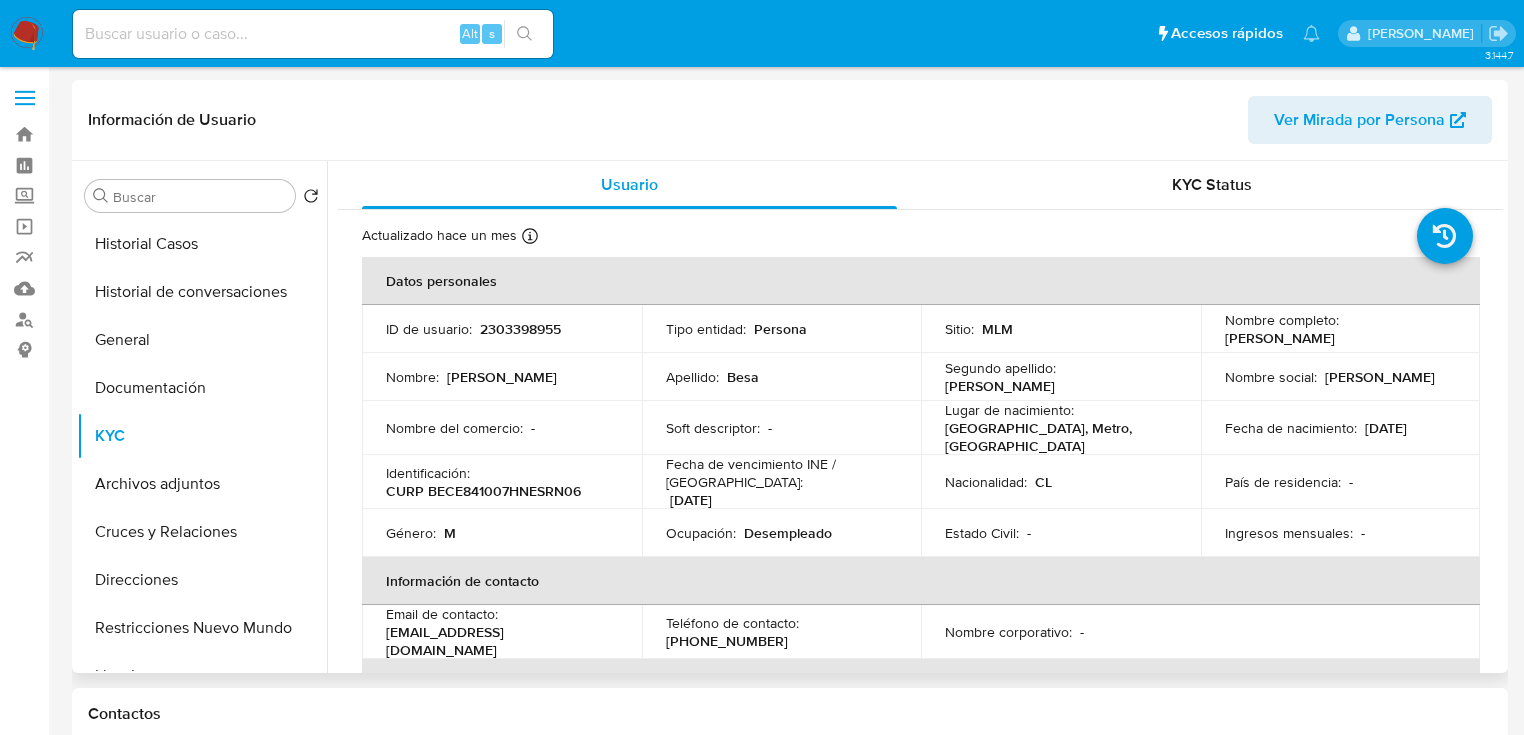 drag, startPoint x: 1282, startPoint y: 336, endPoint x: 1216, endPoint y: 340, distance: 66.1211 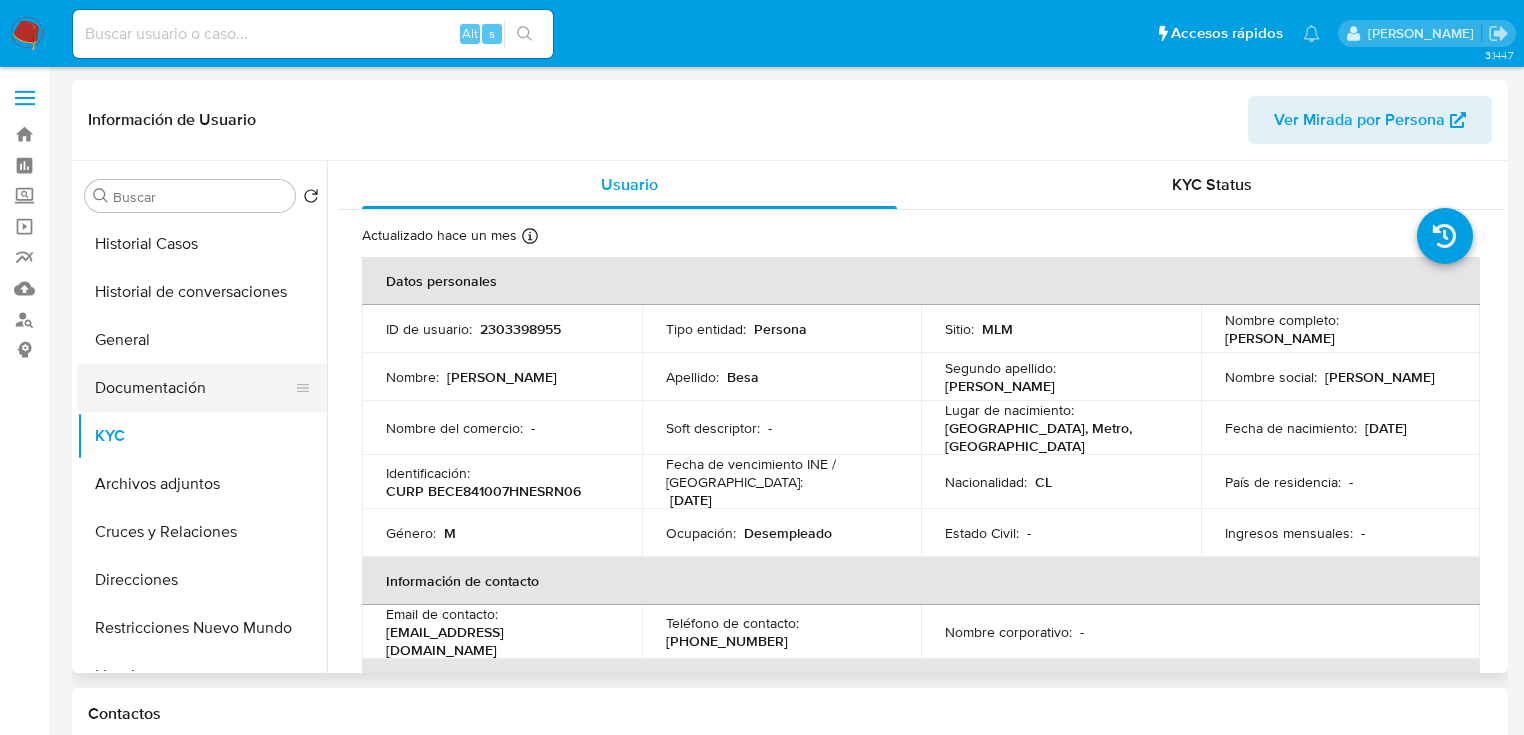copy on "Enrique Besa Correa" 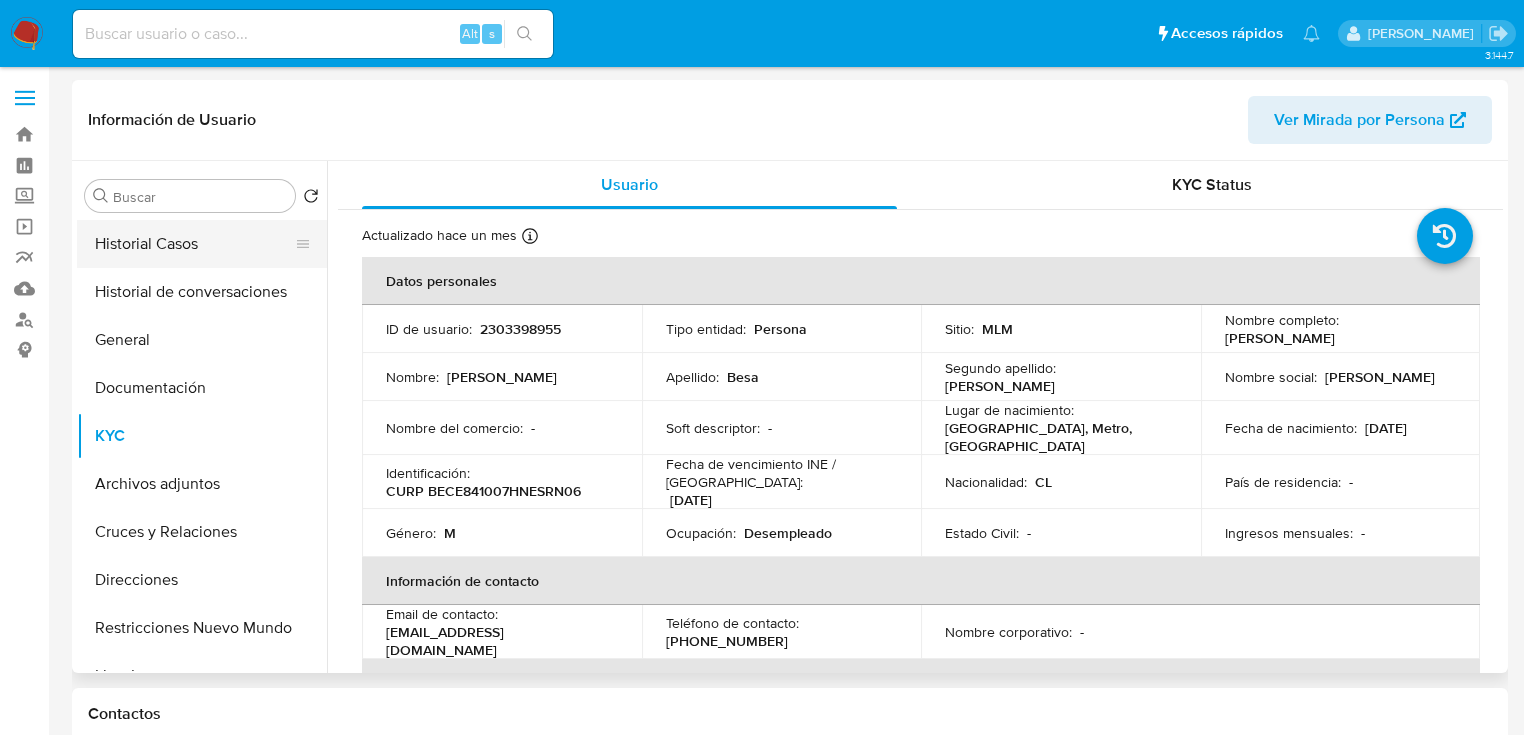 click on "Historial Casos" at bounding box center (194, 244) 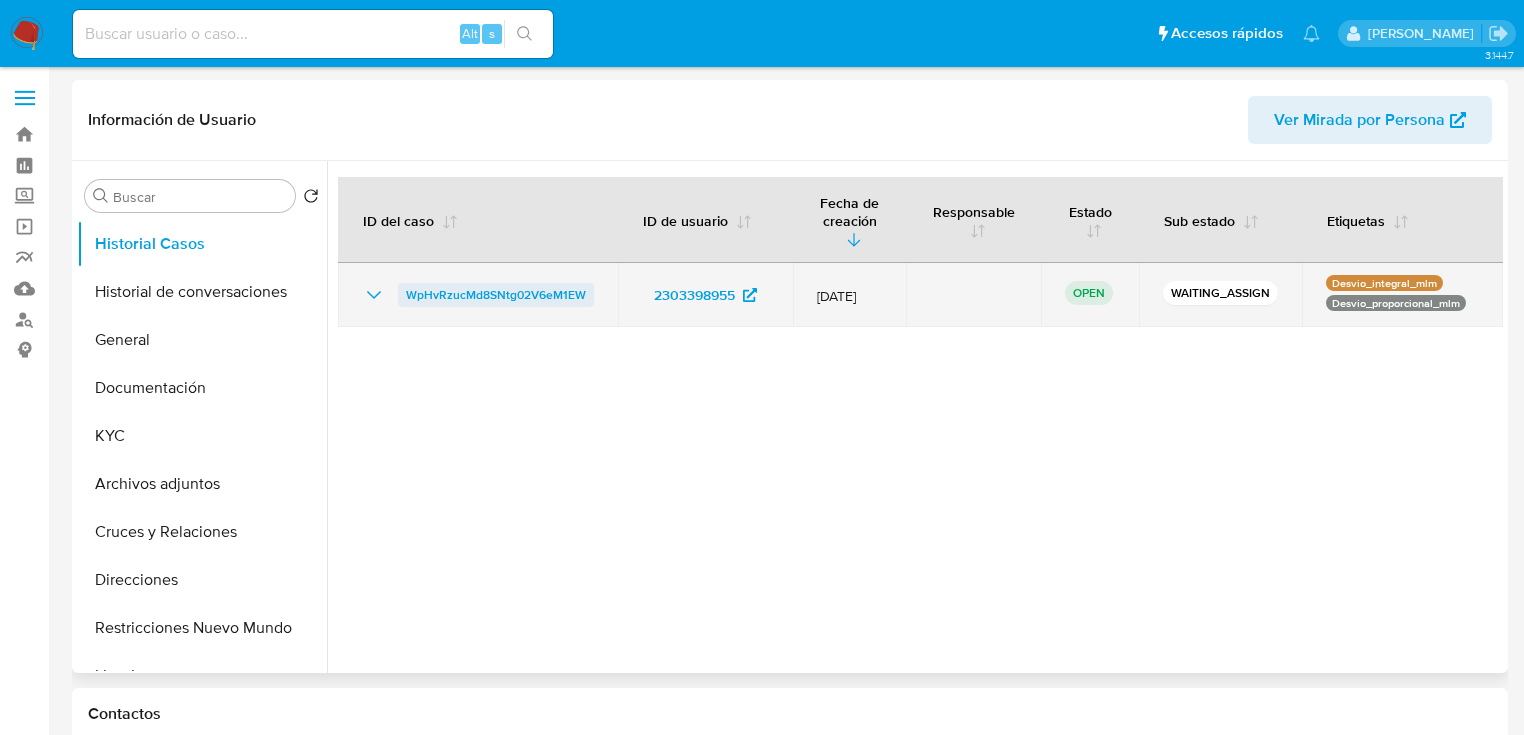 drag, startPoint x: 594, startPoint y: 294, endPoint x: 409, endPoint y: 294, distance: 185 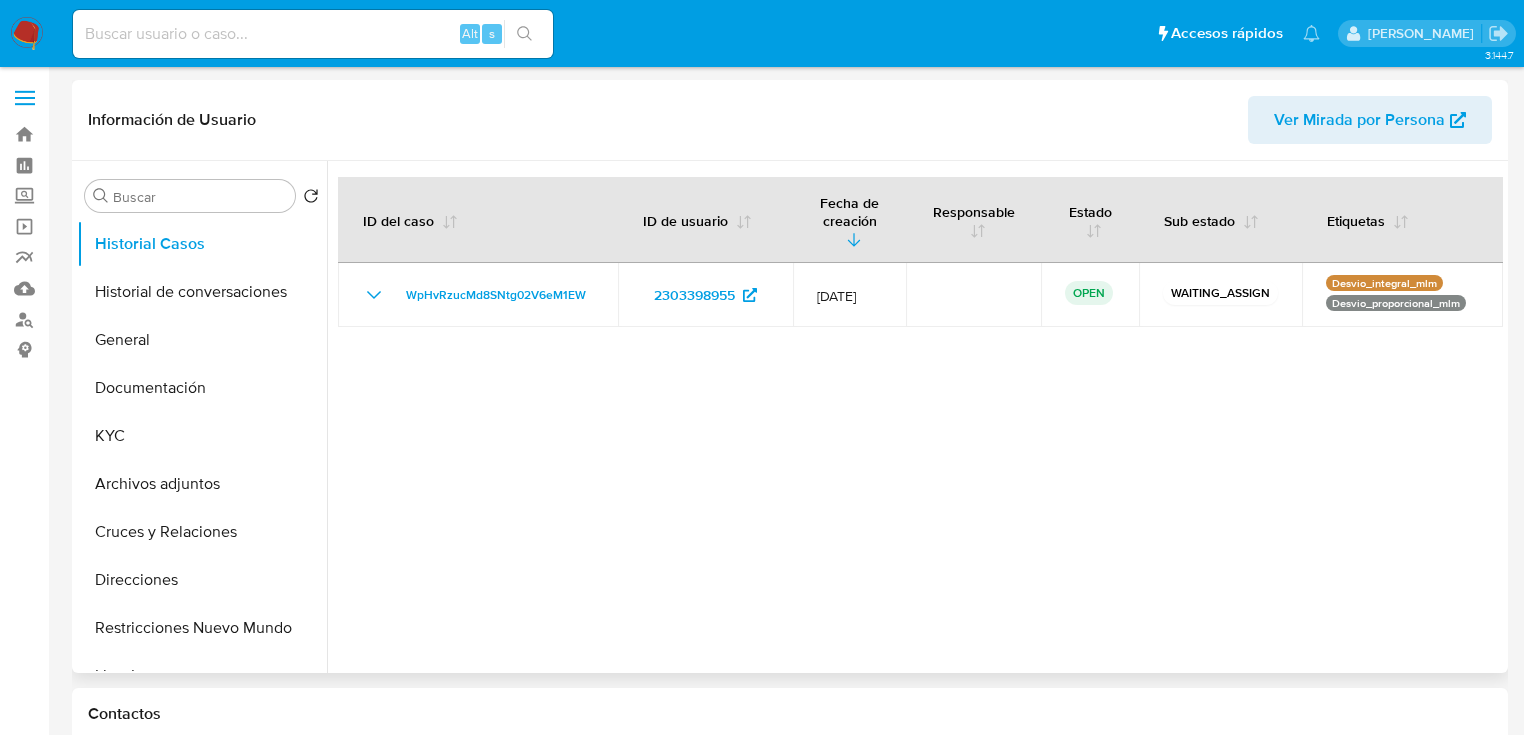 drag, startPoint x: 799, startPoint y: 508, endPoint x: 694, endPoint y: 465, distance: 113.46365 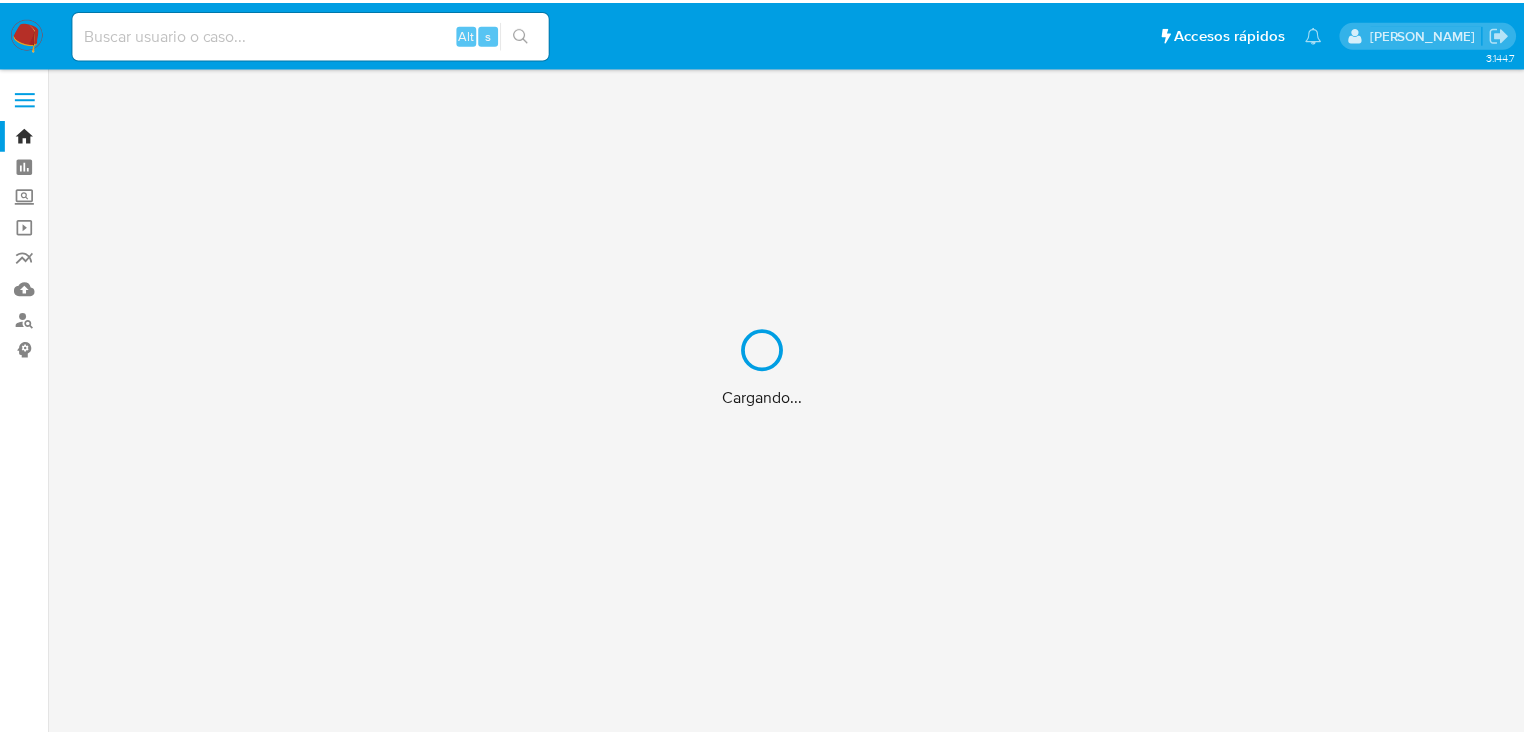 scroll, scrollTop: 0, scrollLeft: 0, axis: both 